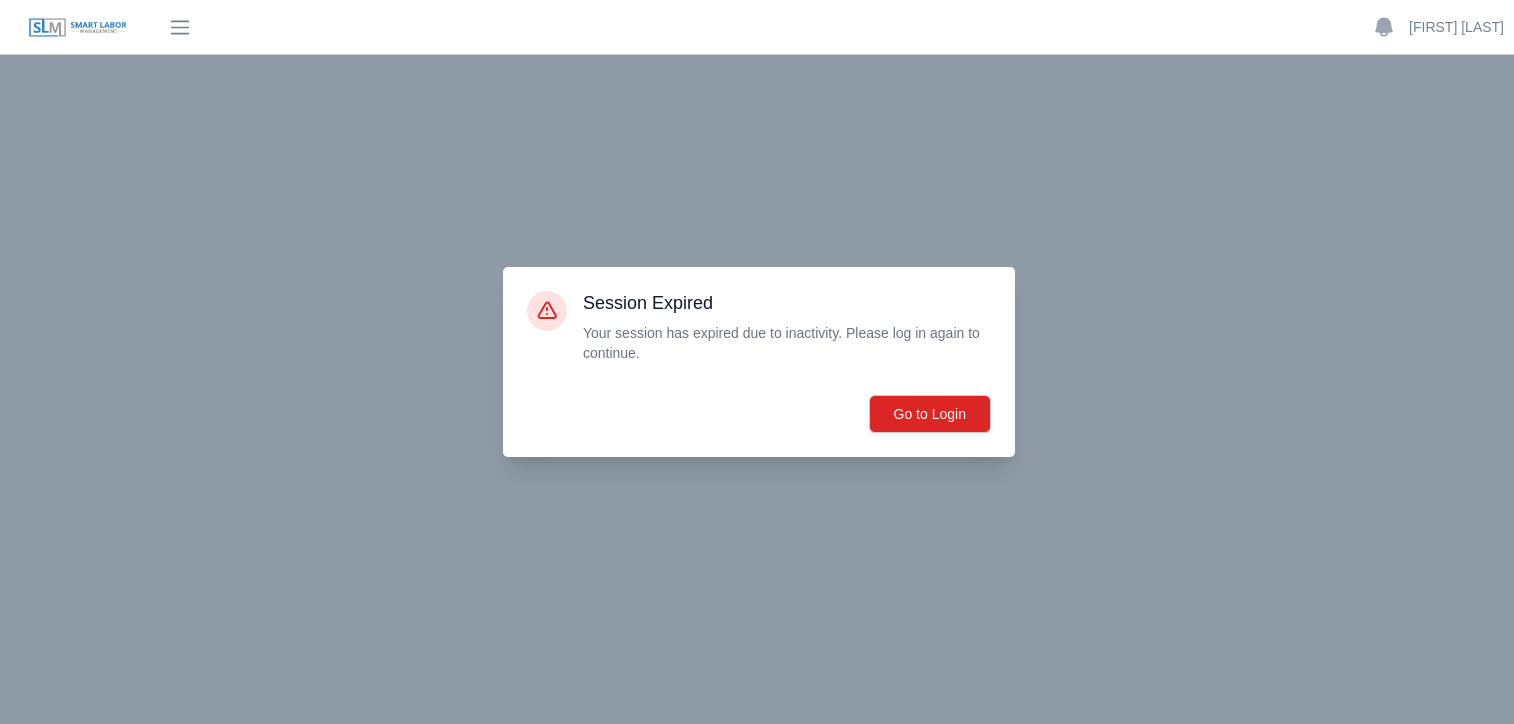 scroll, scrollTop: 0, scrollLeft: 0, axis: both 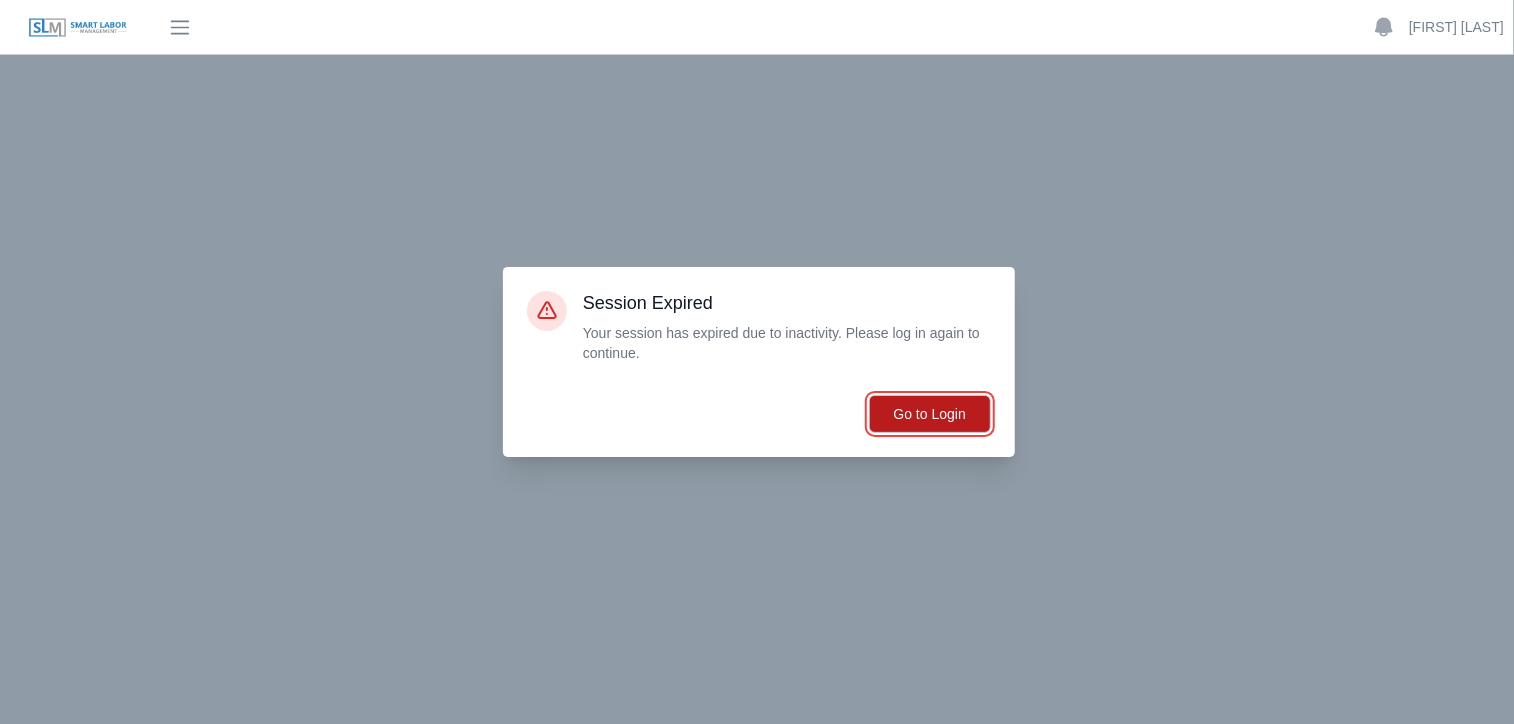 click on "Go to Login" at bounding box center (930, 414) 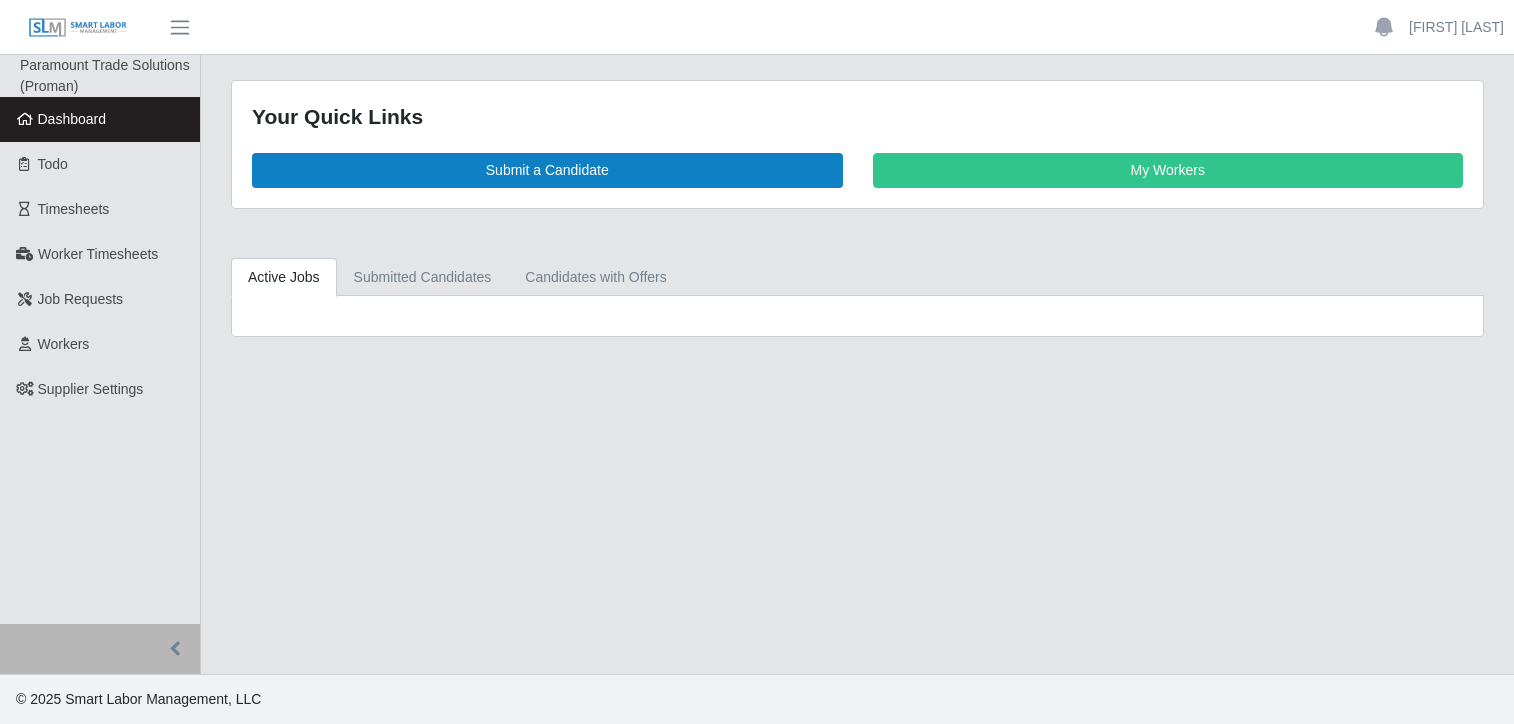 scroll, scrollTop: 0, scrollLeft: 0, axis: both 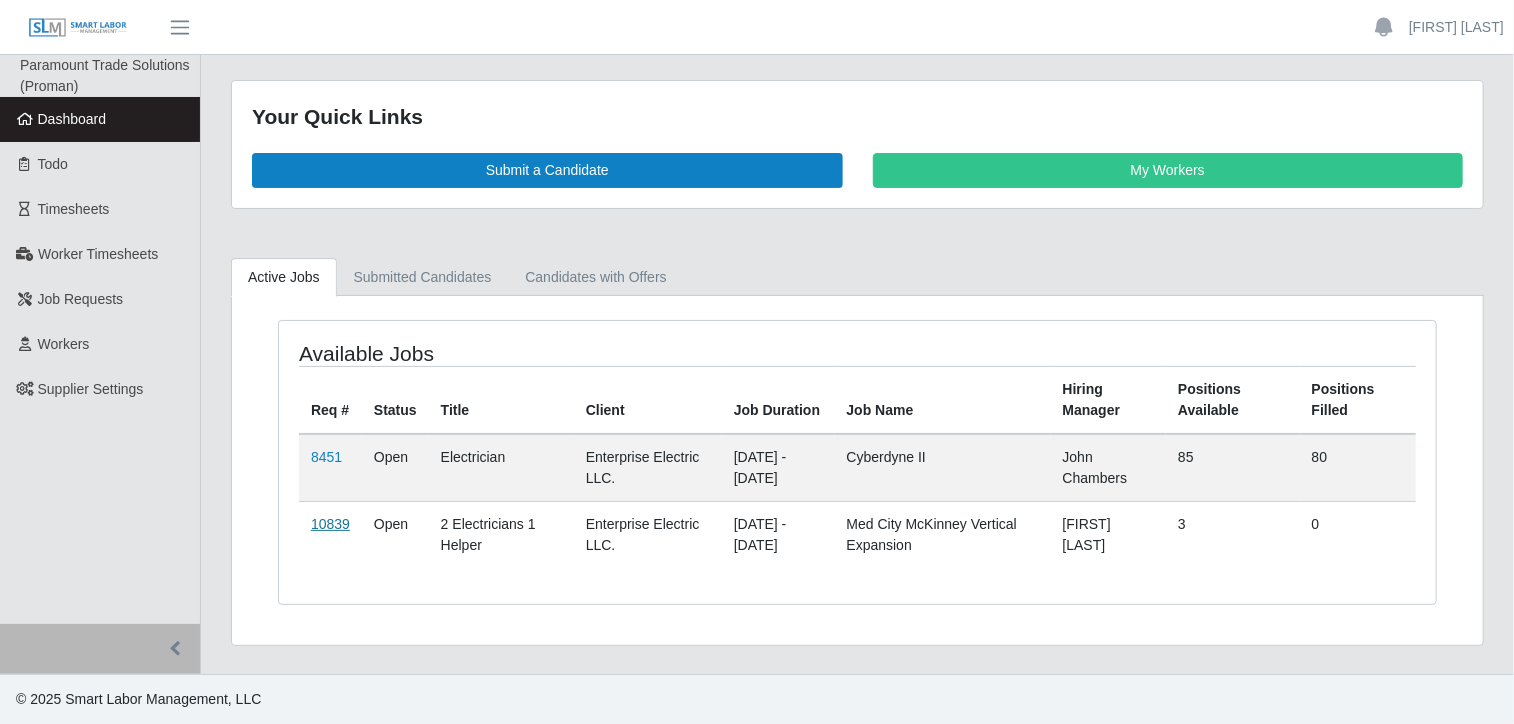 click on "10839" at bounding box center [330, 524] 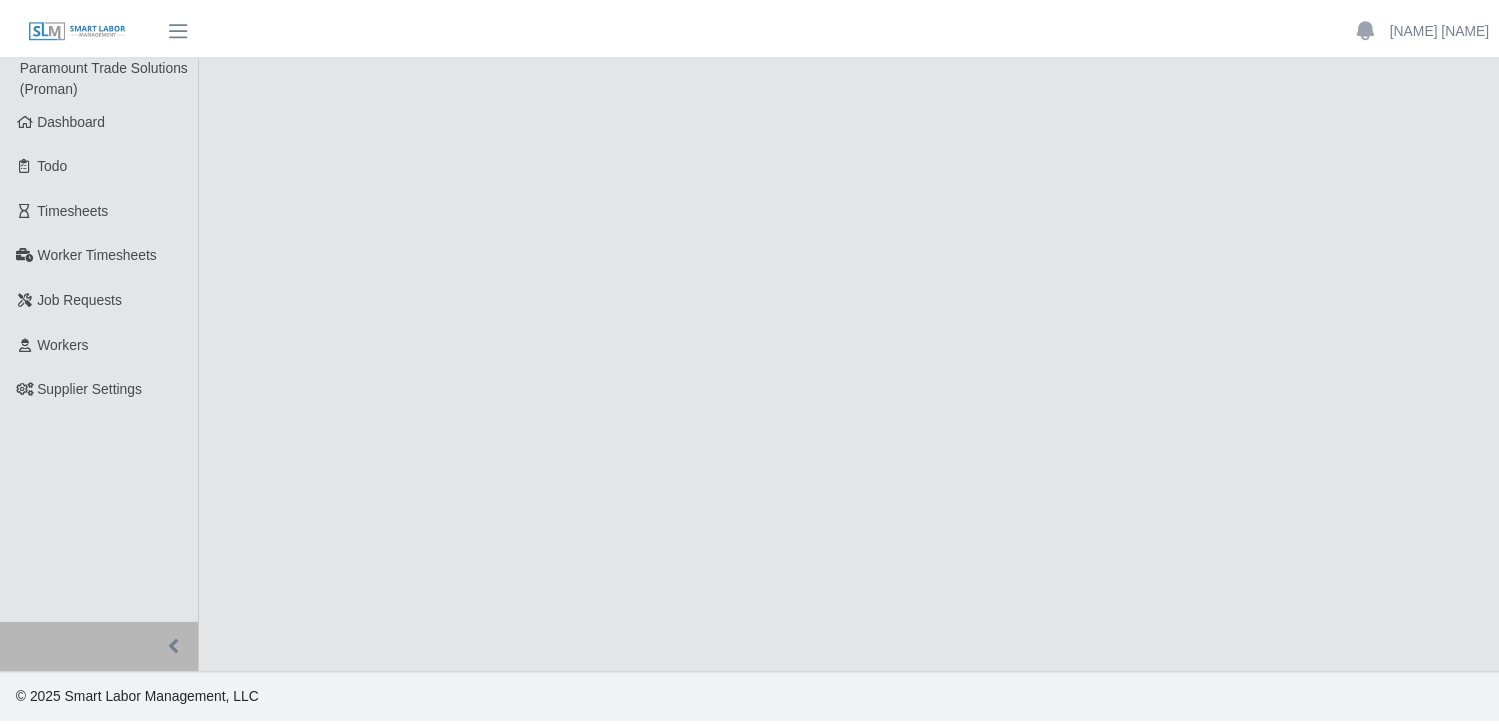 scroll, scrollTop: 0, scrollLeft: 0, axis: both 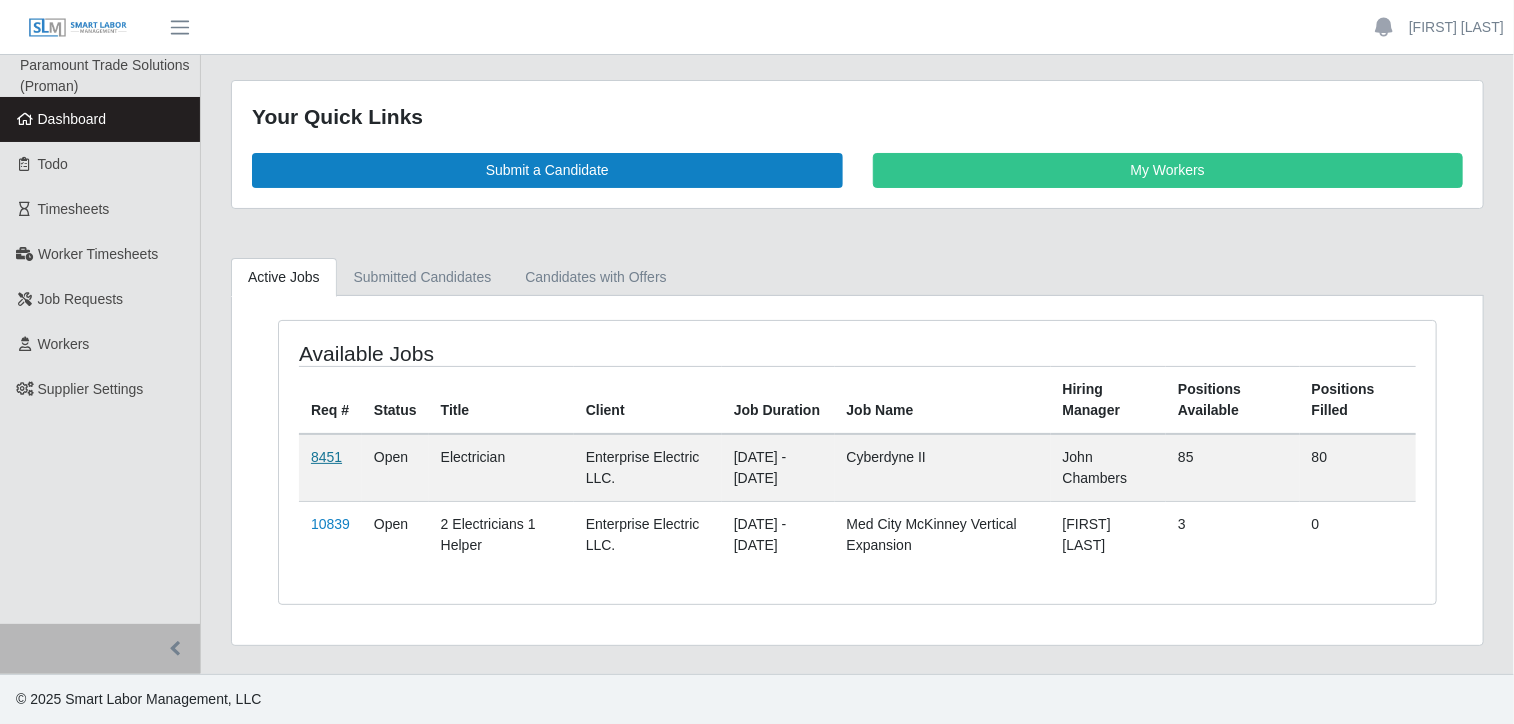 click on "8451" at bounding box center [326, 457] 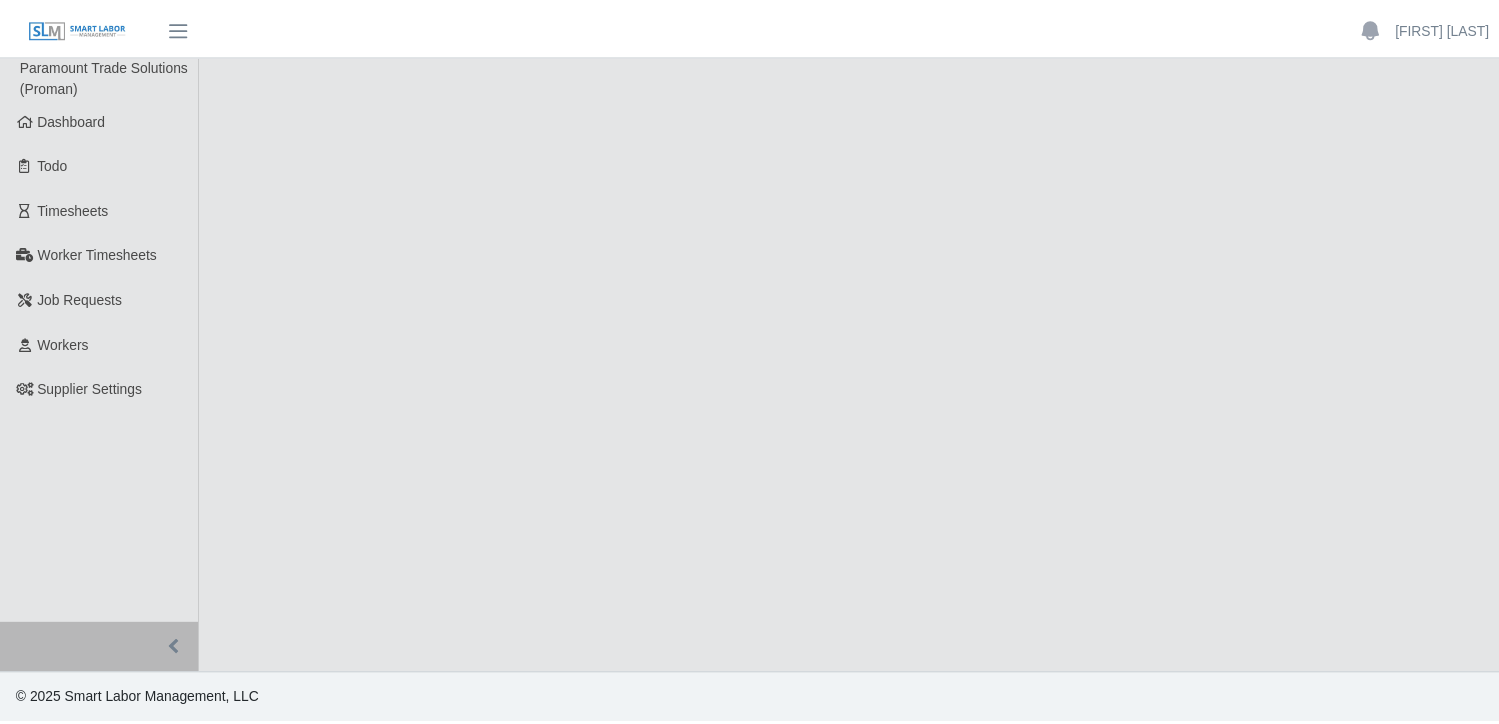 scroll, scrollTop: 0, scrollLeft: 0, axis: both 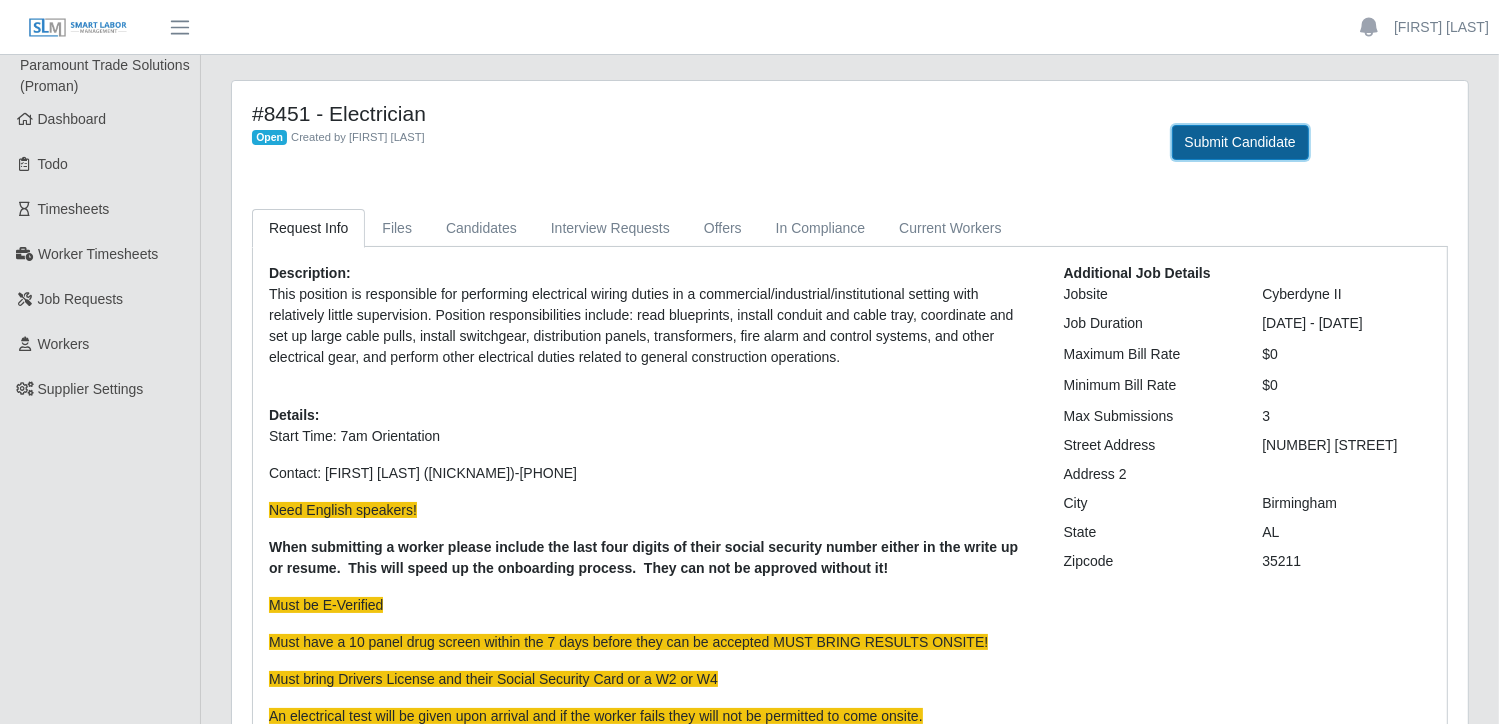click on "Submit Candidate" at bounding box center [1240, 142] 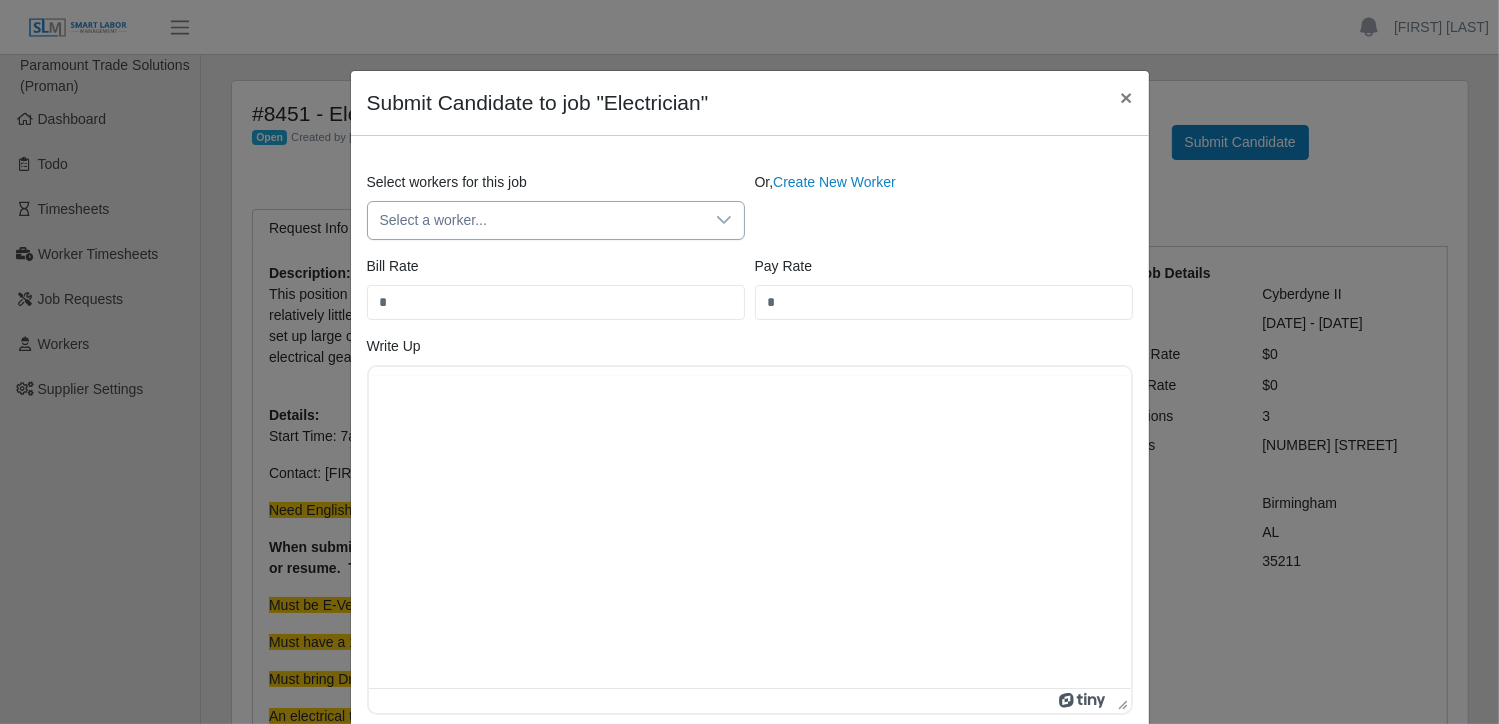 click at bounding box center [724, 220] 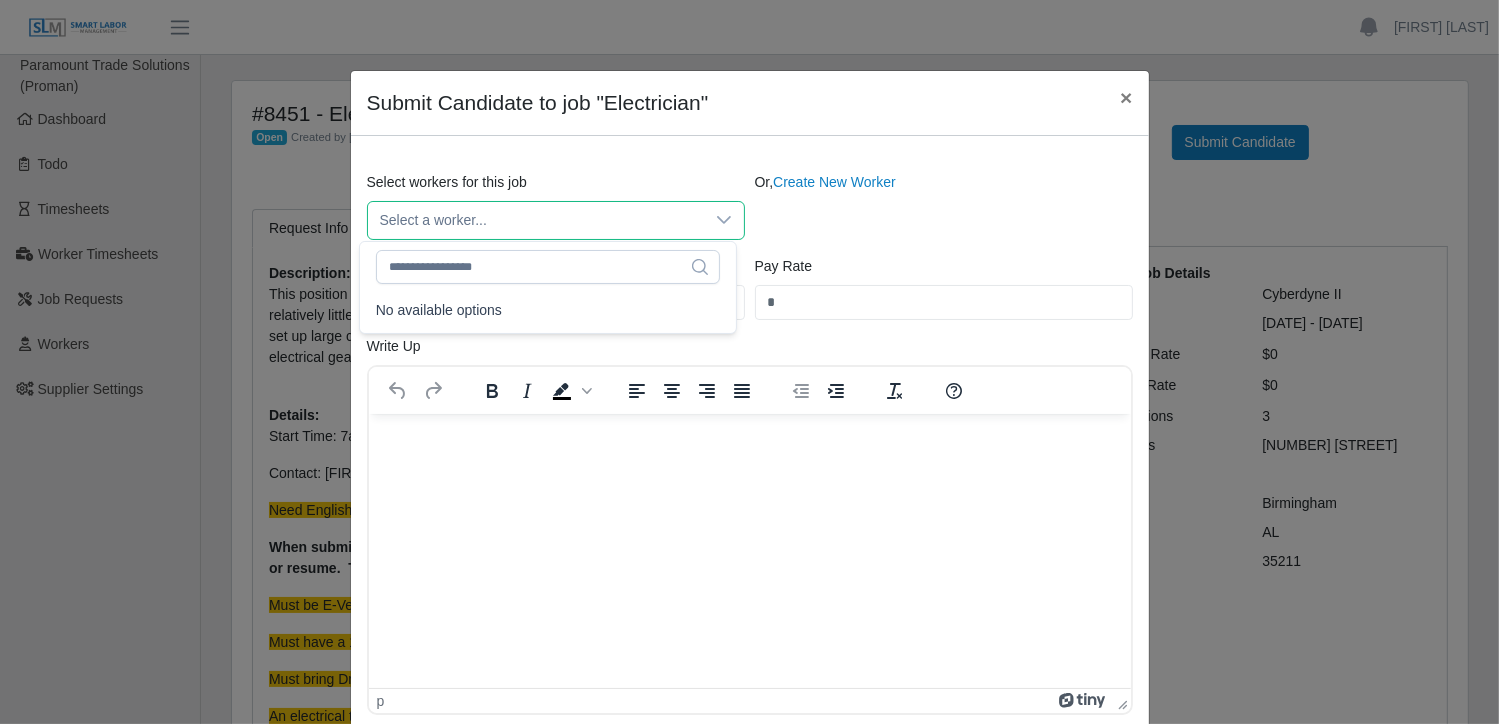 click at bounding box center [724, 220] 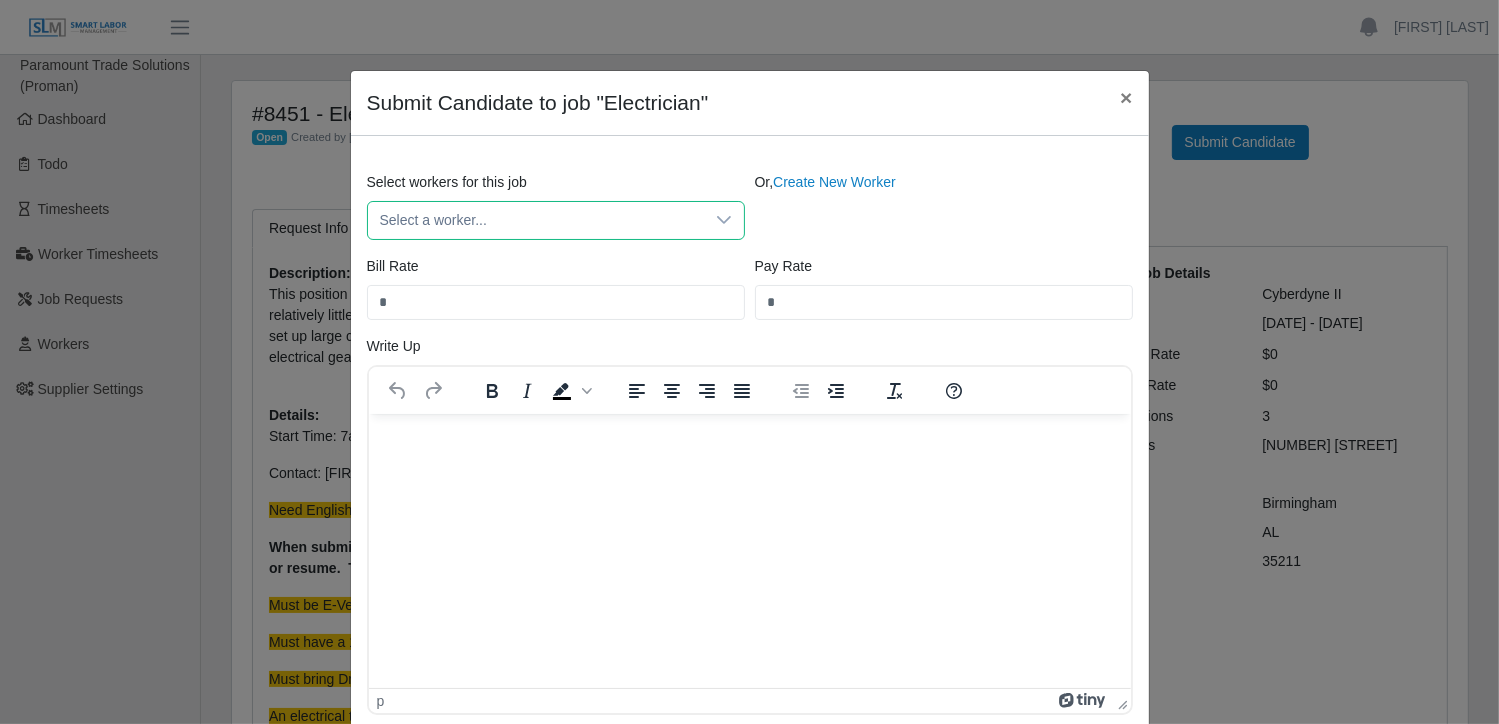 click at bounding box center [724, 220] 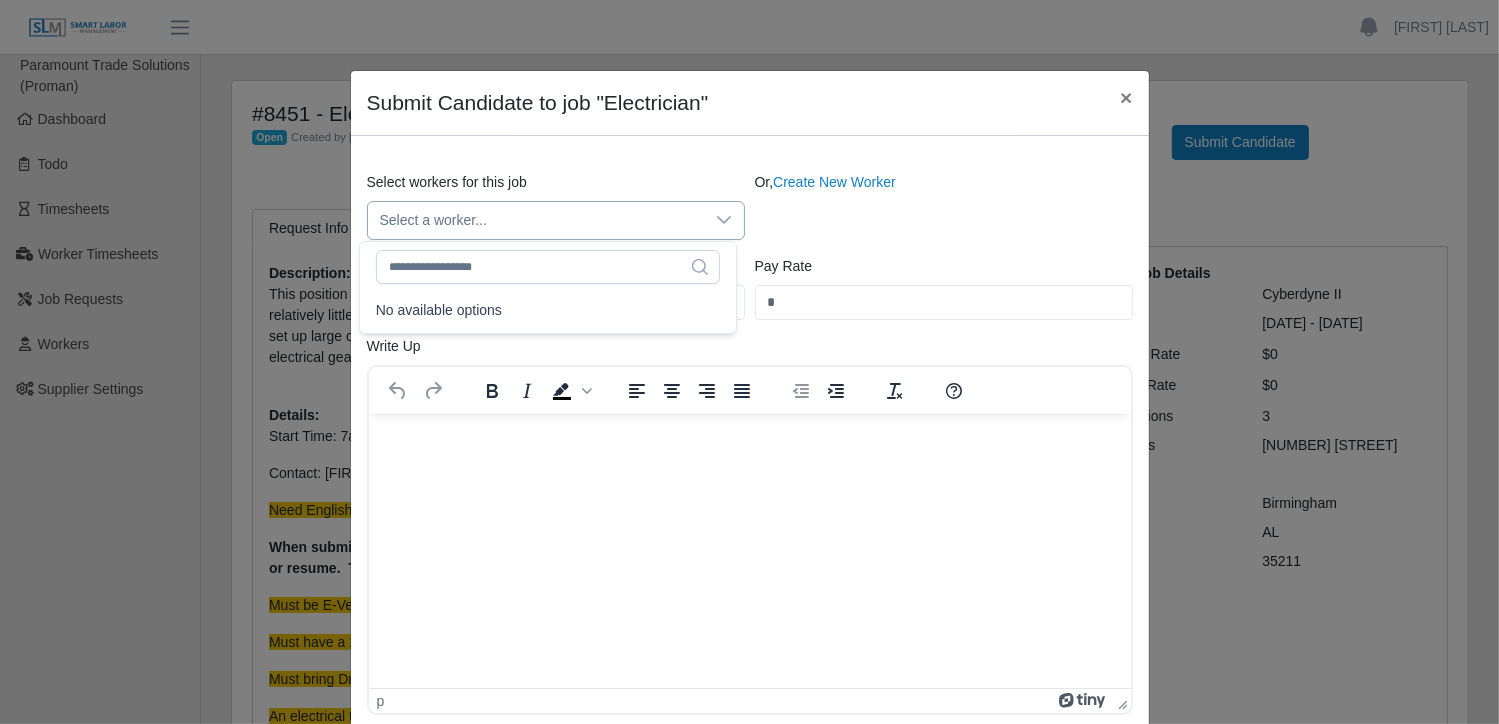 click at bounding box center (724, 220) 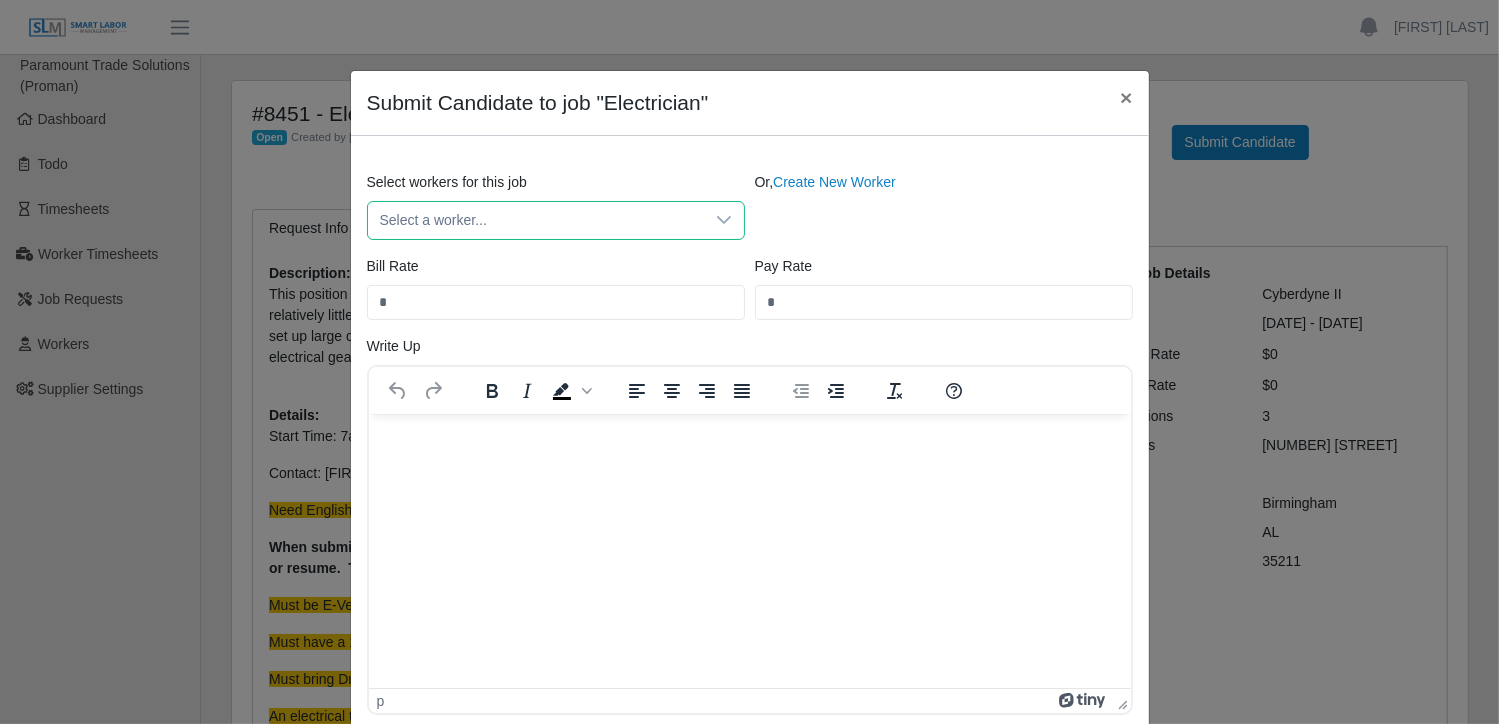 click on "Select a worker..." at bounding box center (536, 220) 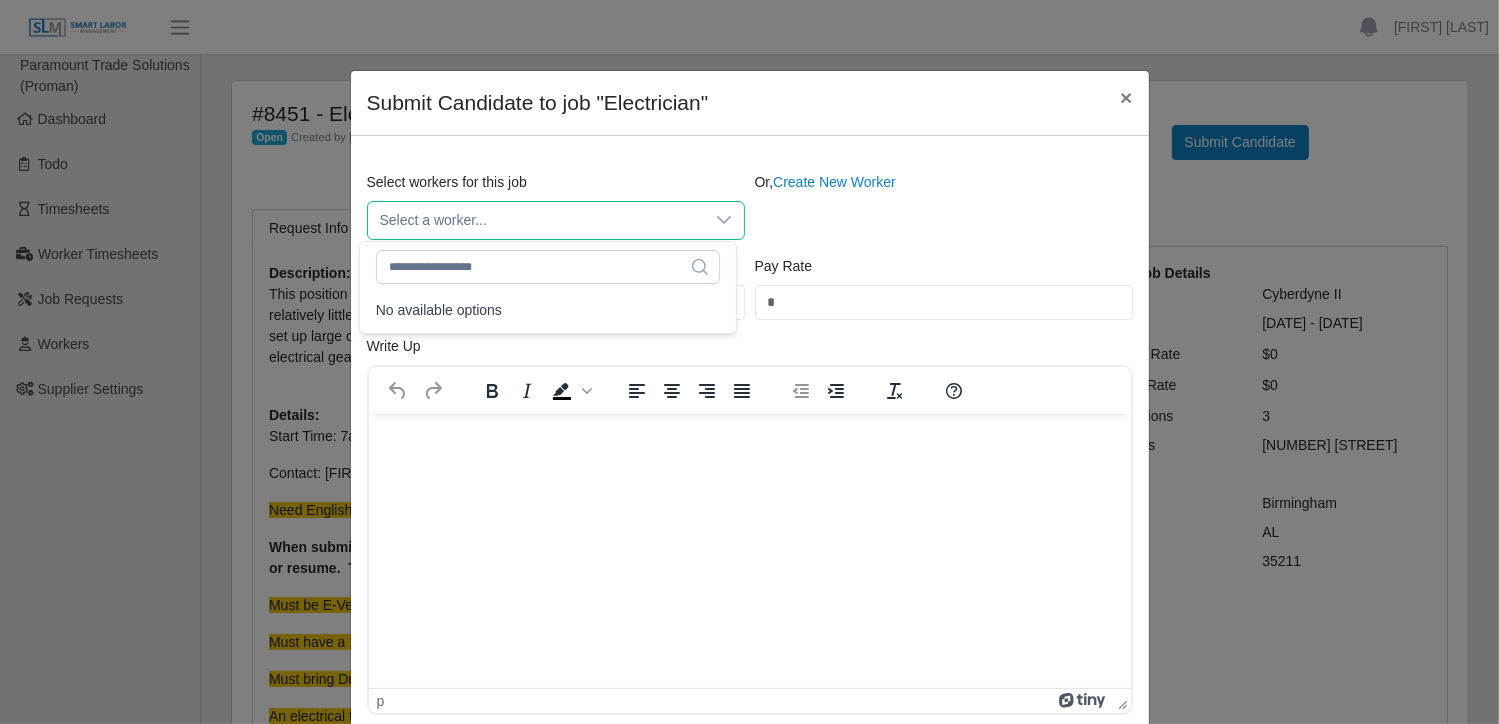 click on "Or,
Create New Worker" at bounding box center (944, 206) 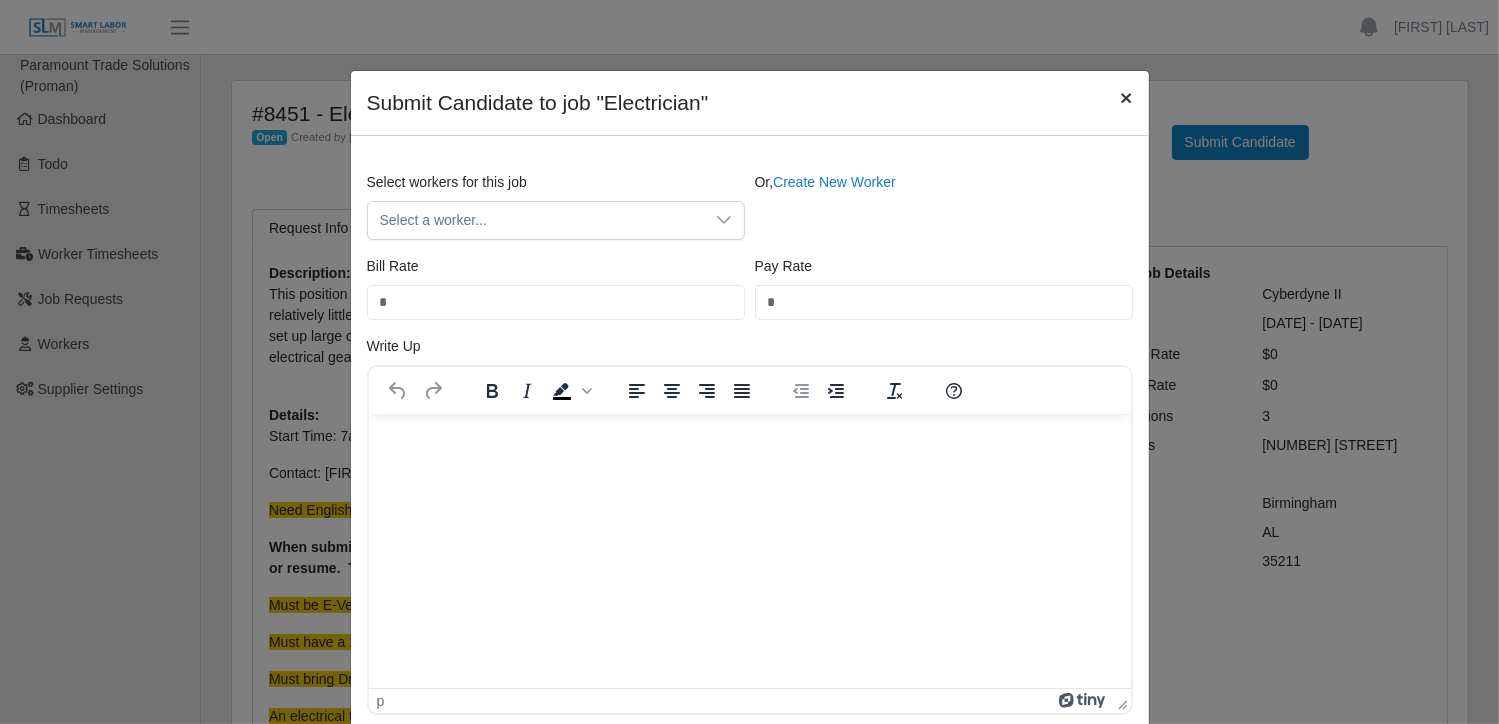 click on "×" at bounding box center [1126, 97] 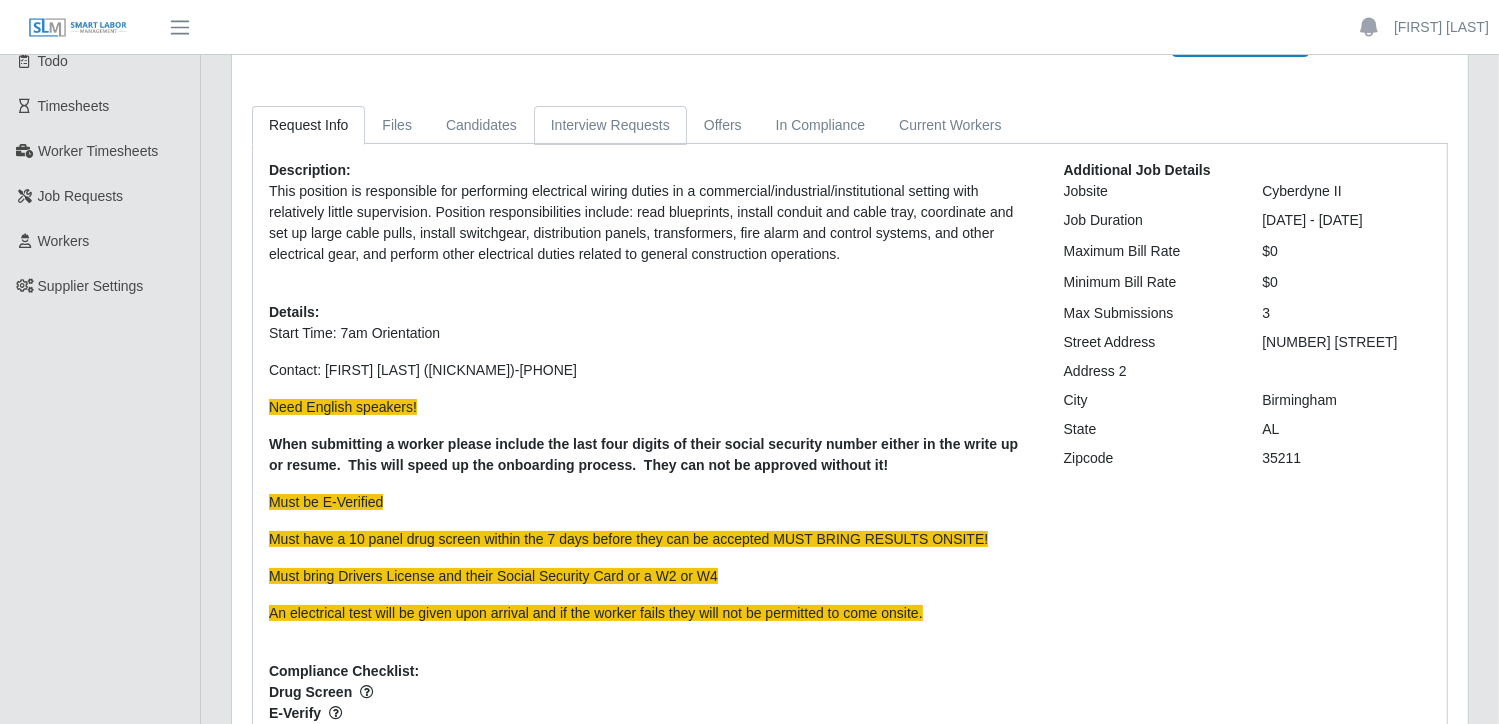 scroll, scrollTop: 0, scrollLeft: 0, axis: both 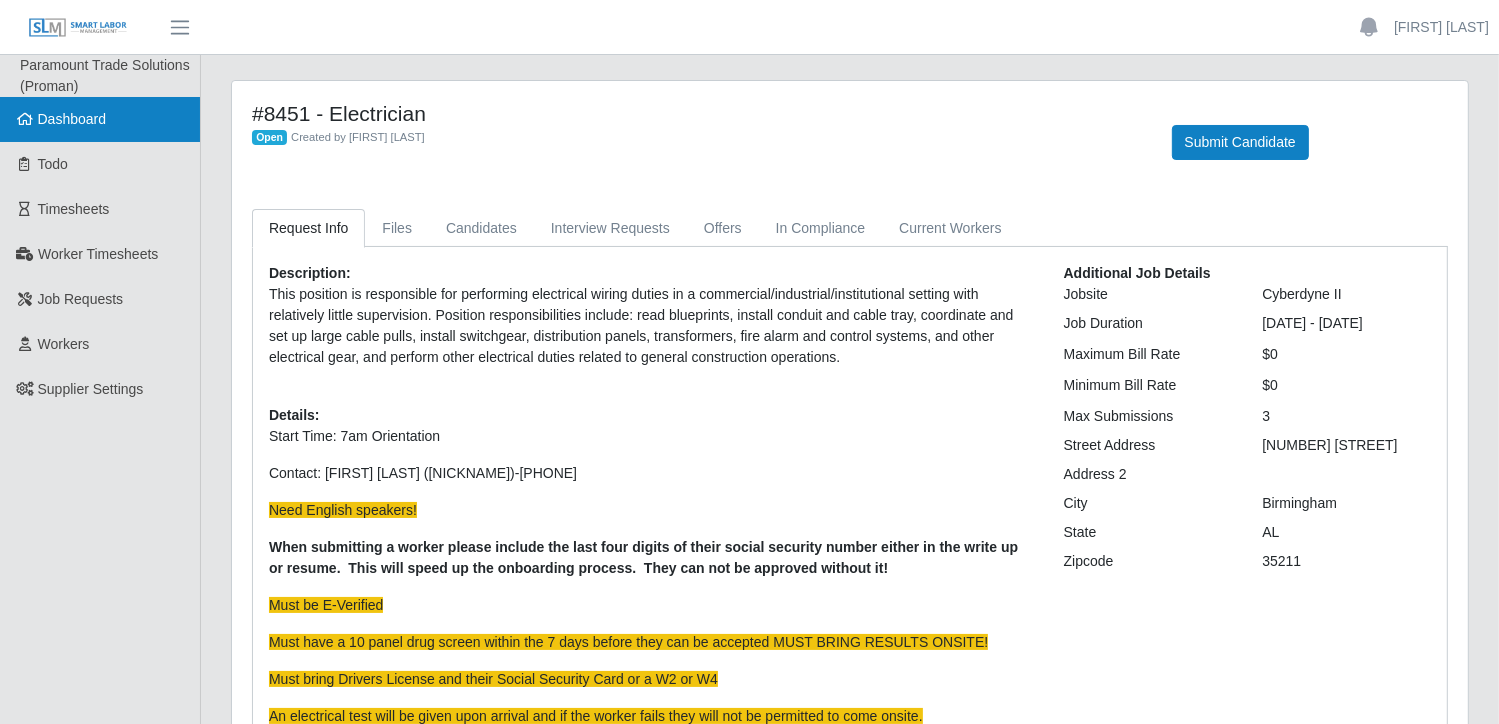 click on "Dashboard" at bounding box center [72, 119] 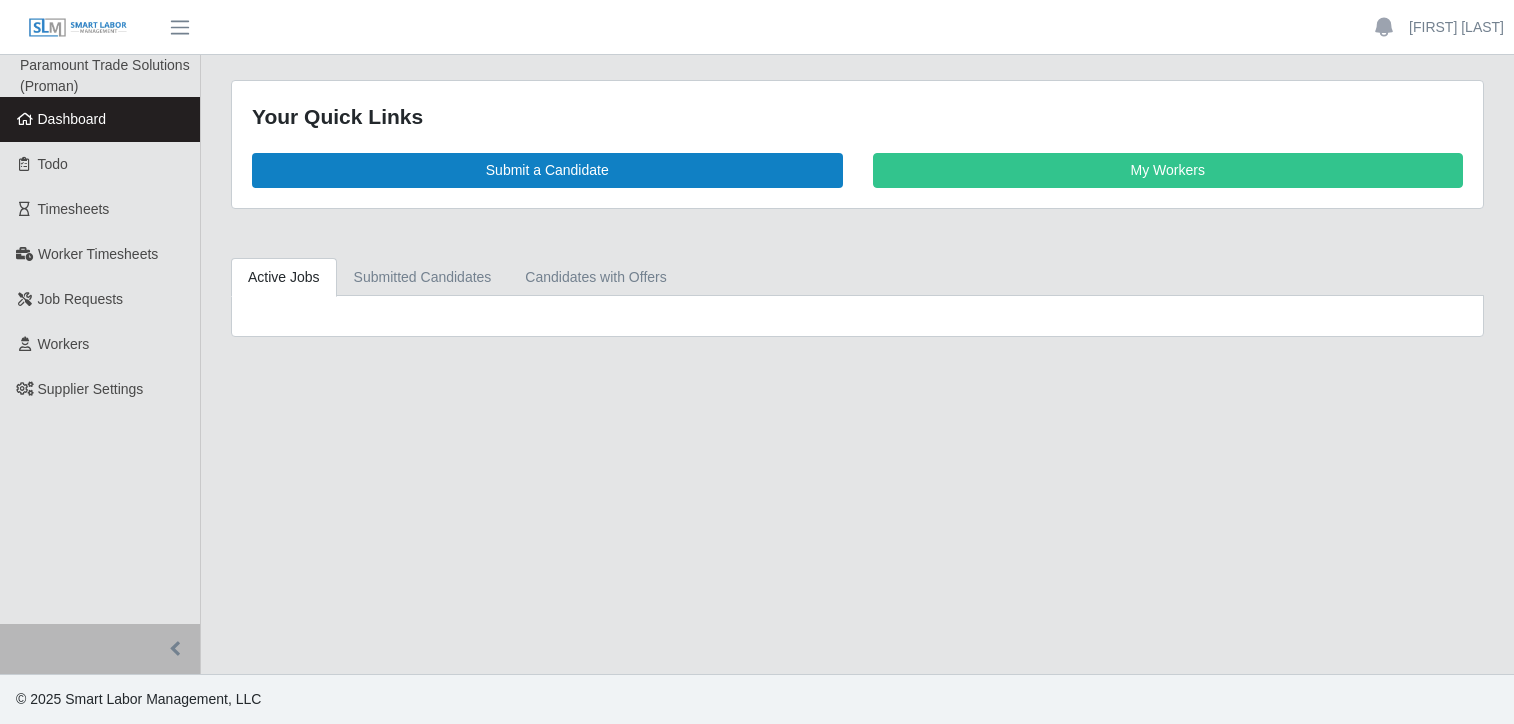 scroll, scrollTop: 0, scrollLeft: 0, axis: both 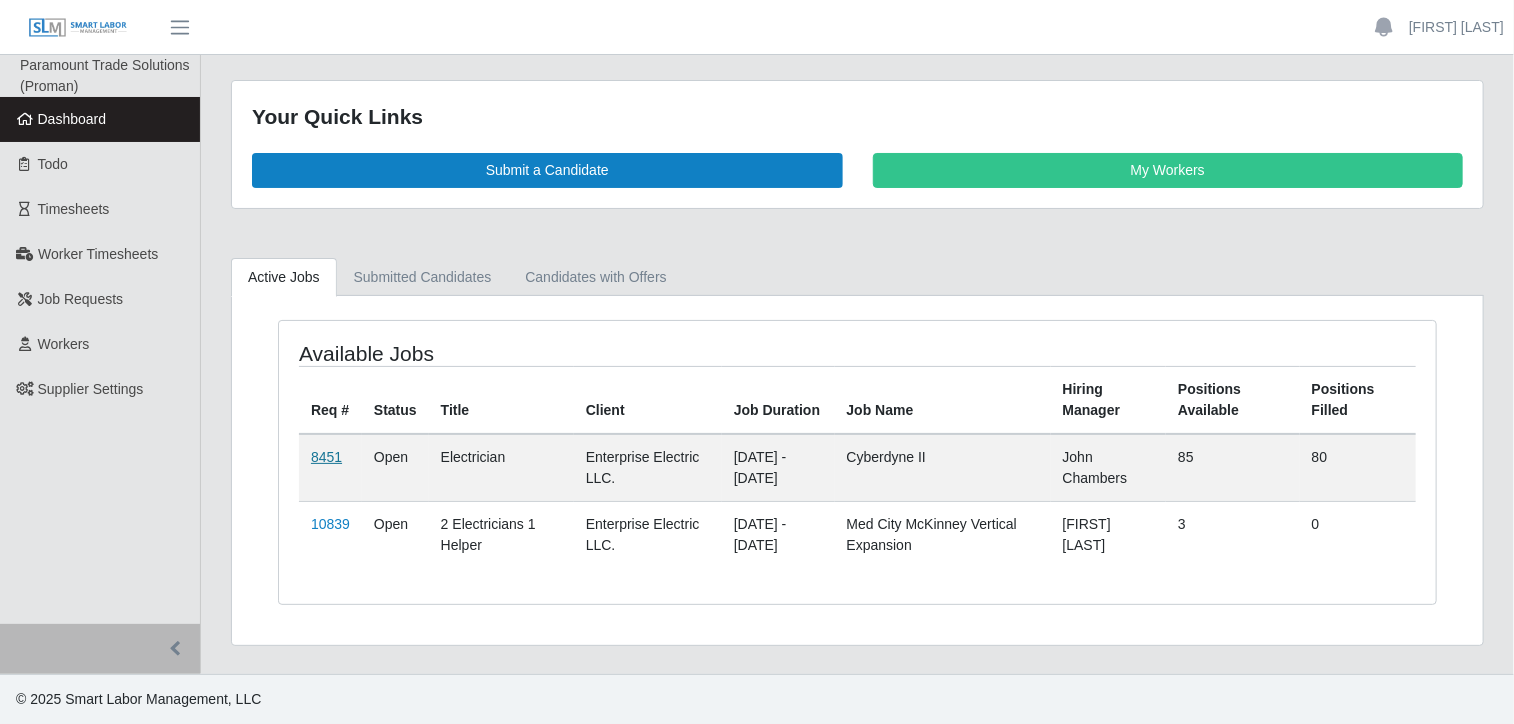click on "8451" at bounding box center [326, 457] 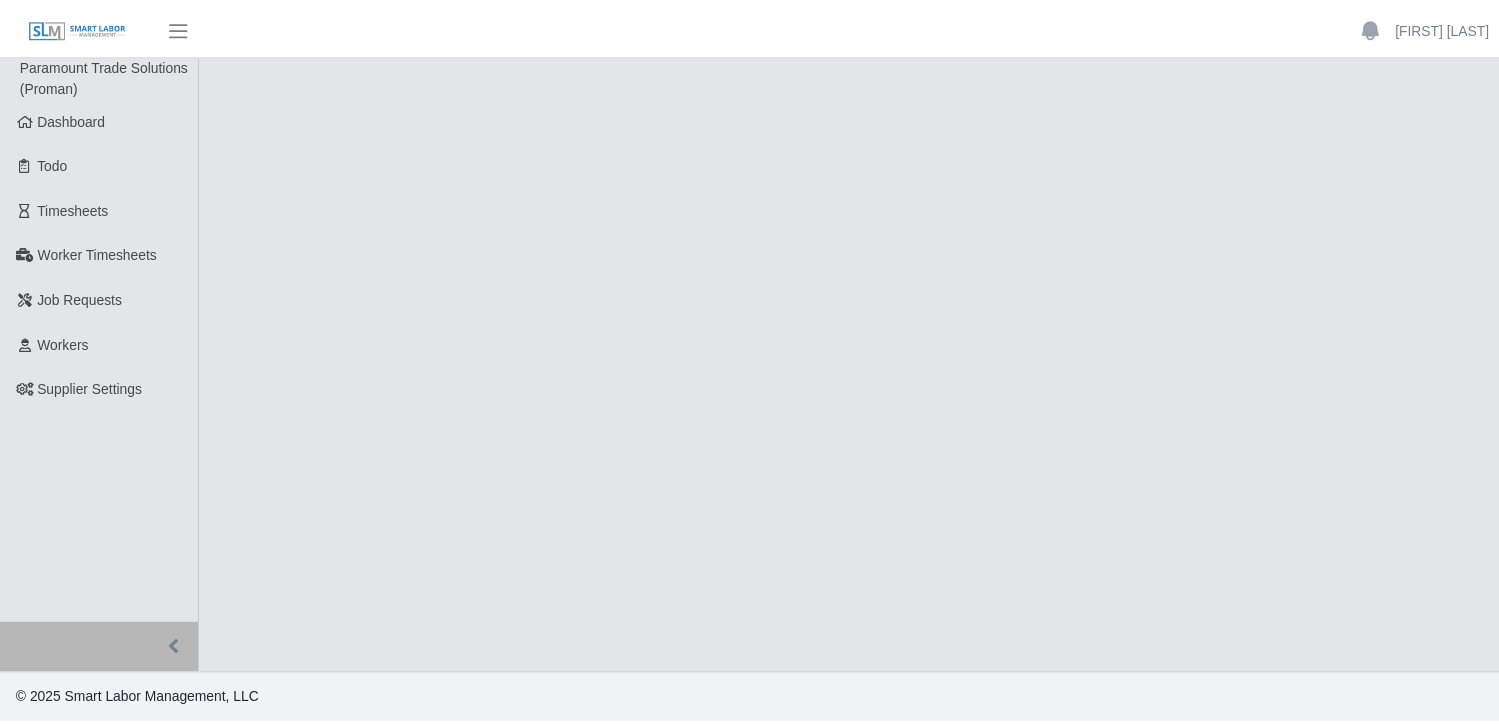 scroll, scrollTop: 0, scrollLeft: 0, axis: both 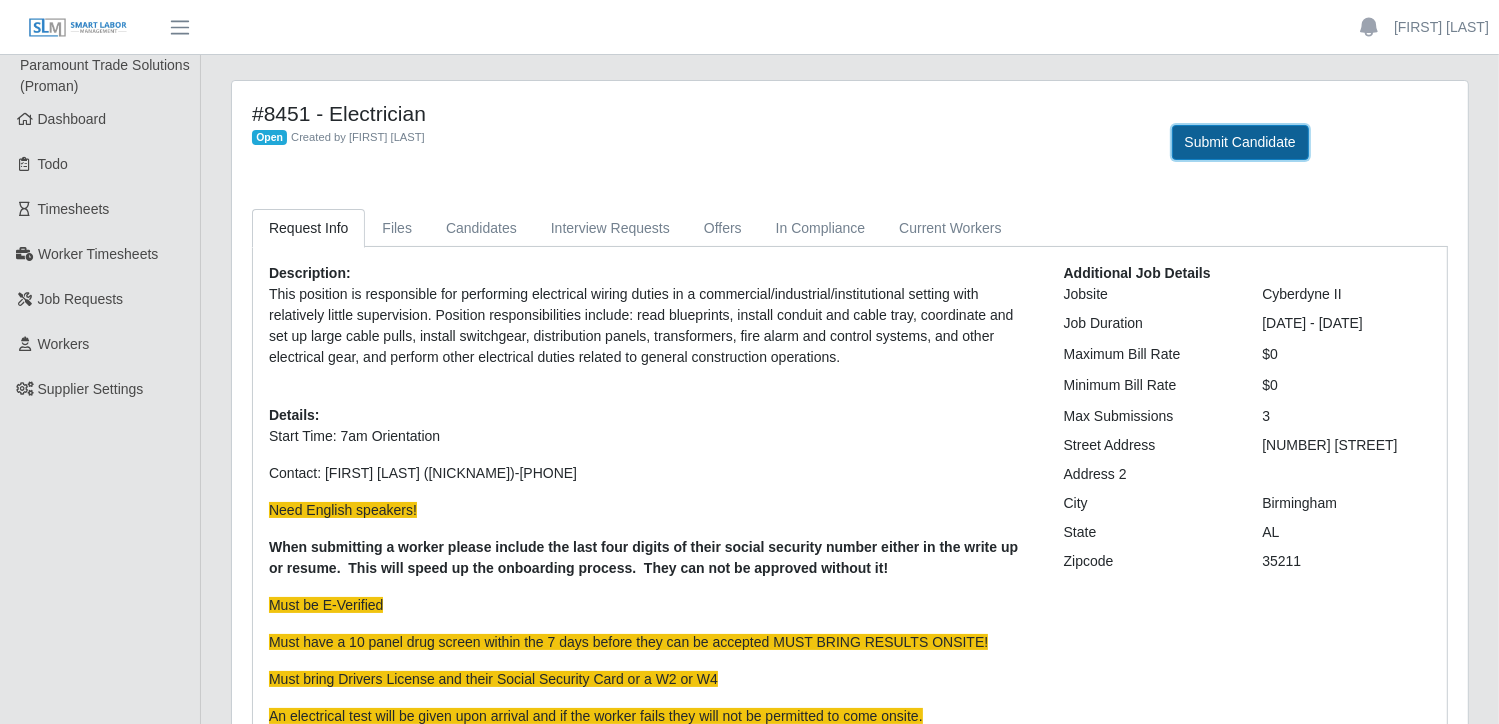 click on "Submit Candidate" at bounding box center (1240, 142) 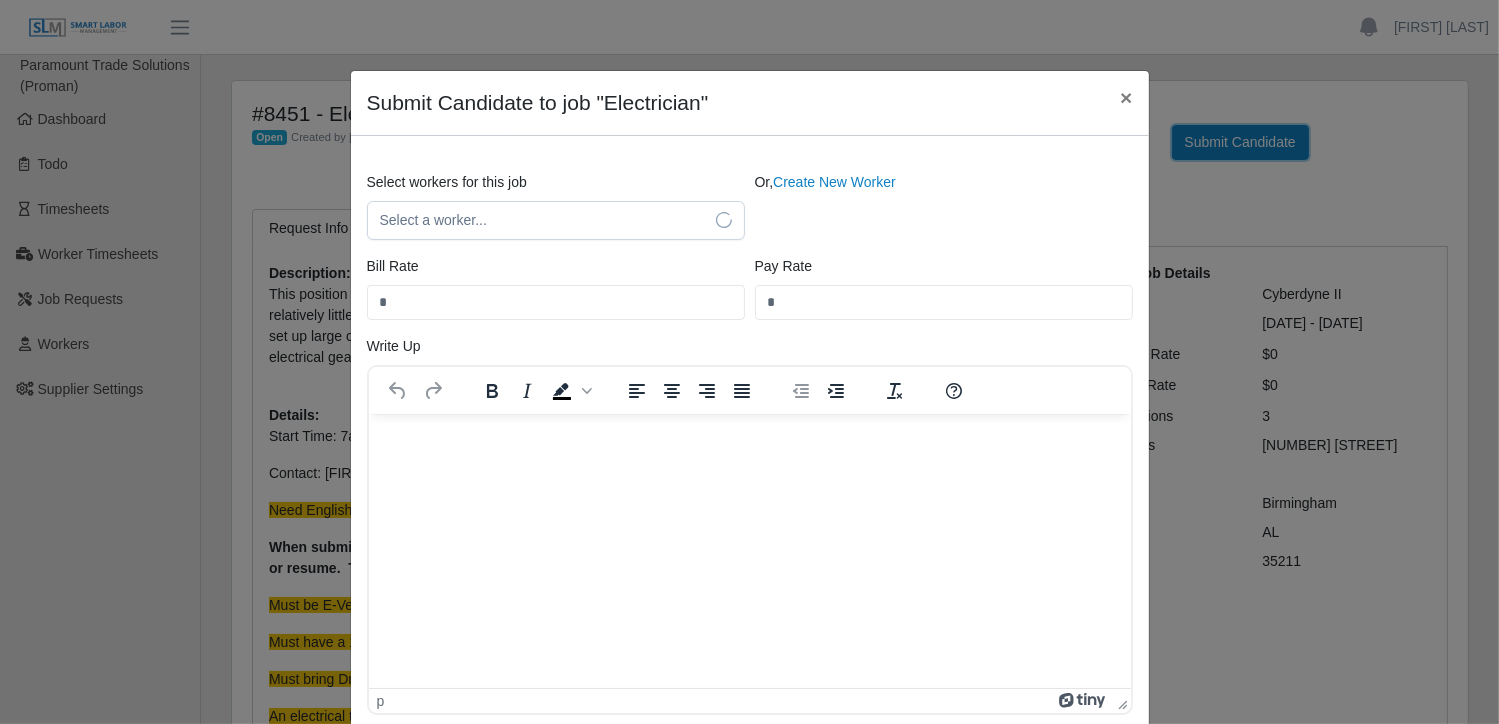 scroll, scrollTop: 0, scrollLeft: 0, axis: both 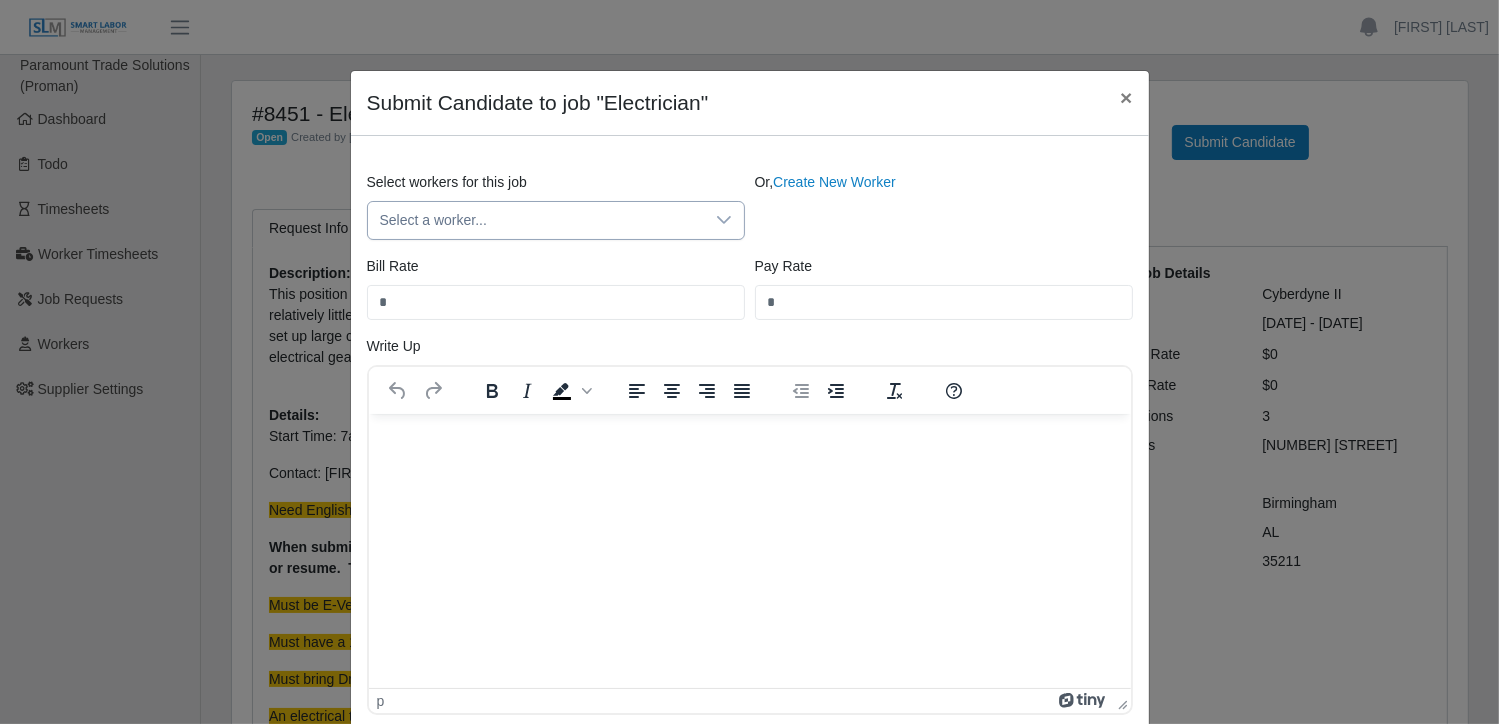 click at bounding box center (724, 220) 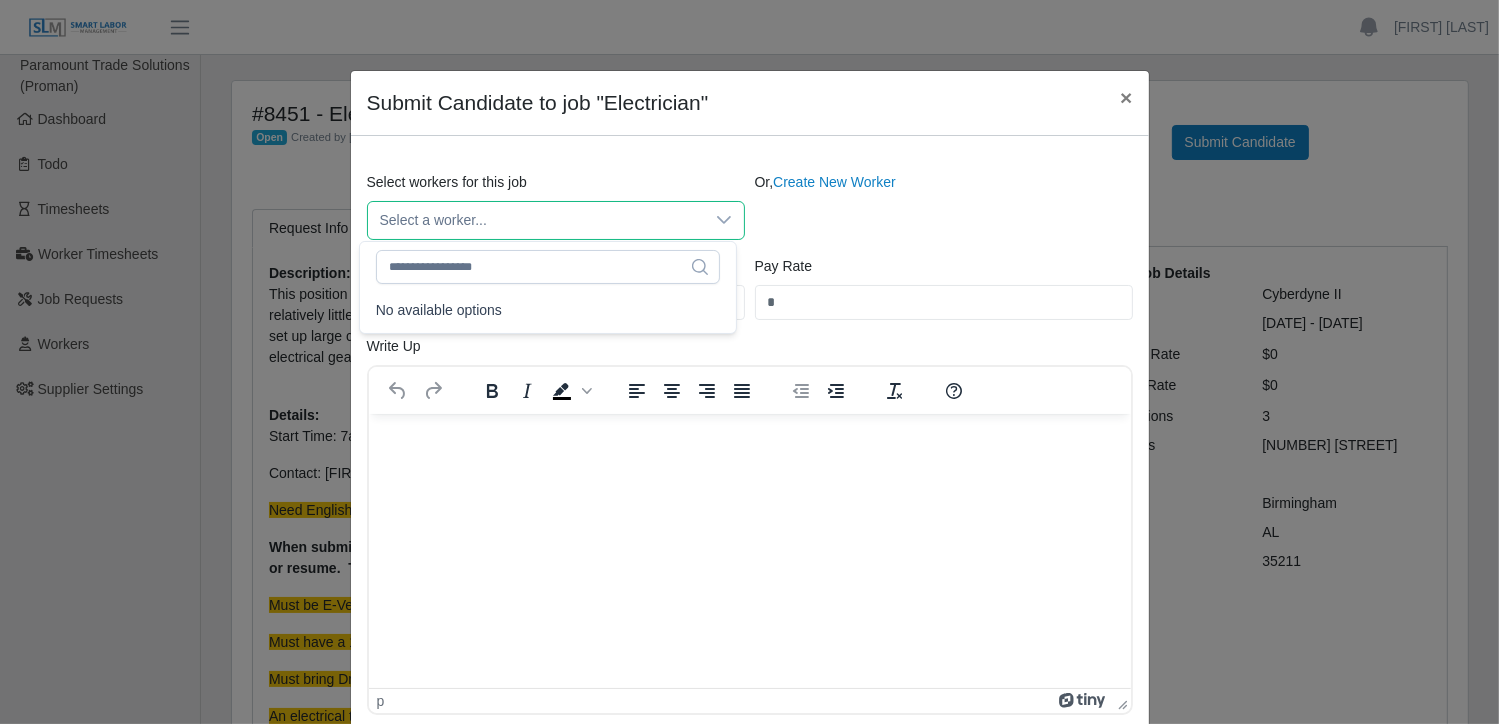 click at bounding box center (724, 220) 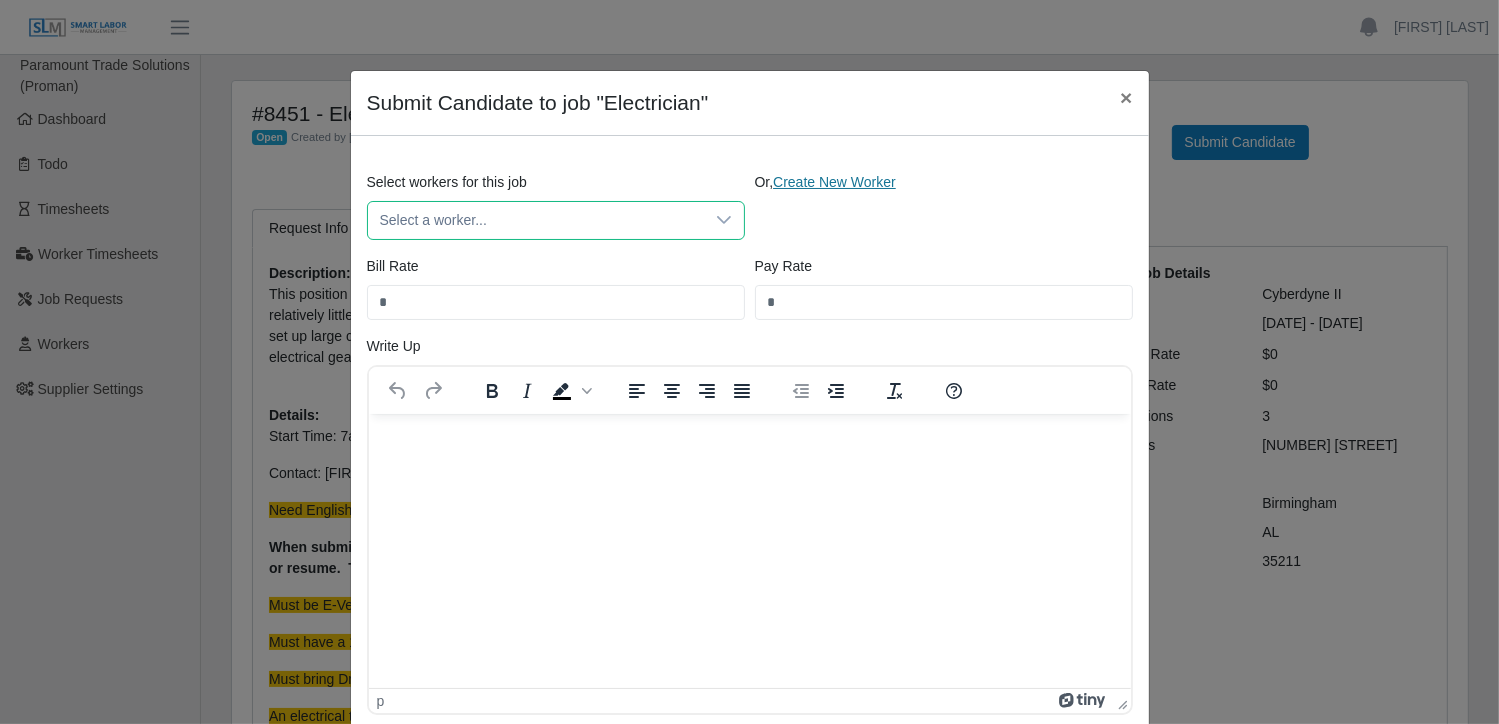 click on "Create New Worker" at bounding box center (834, 182) 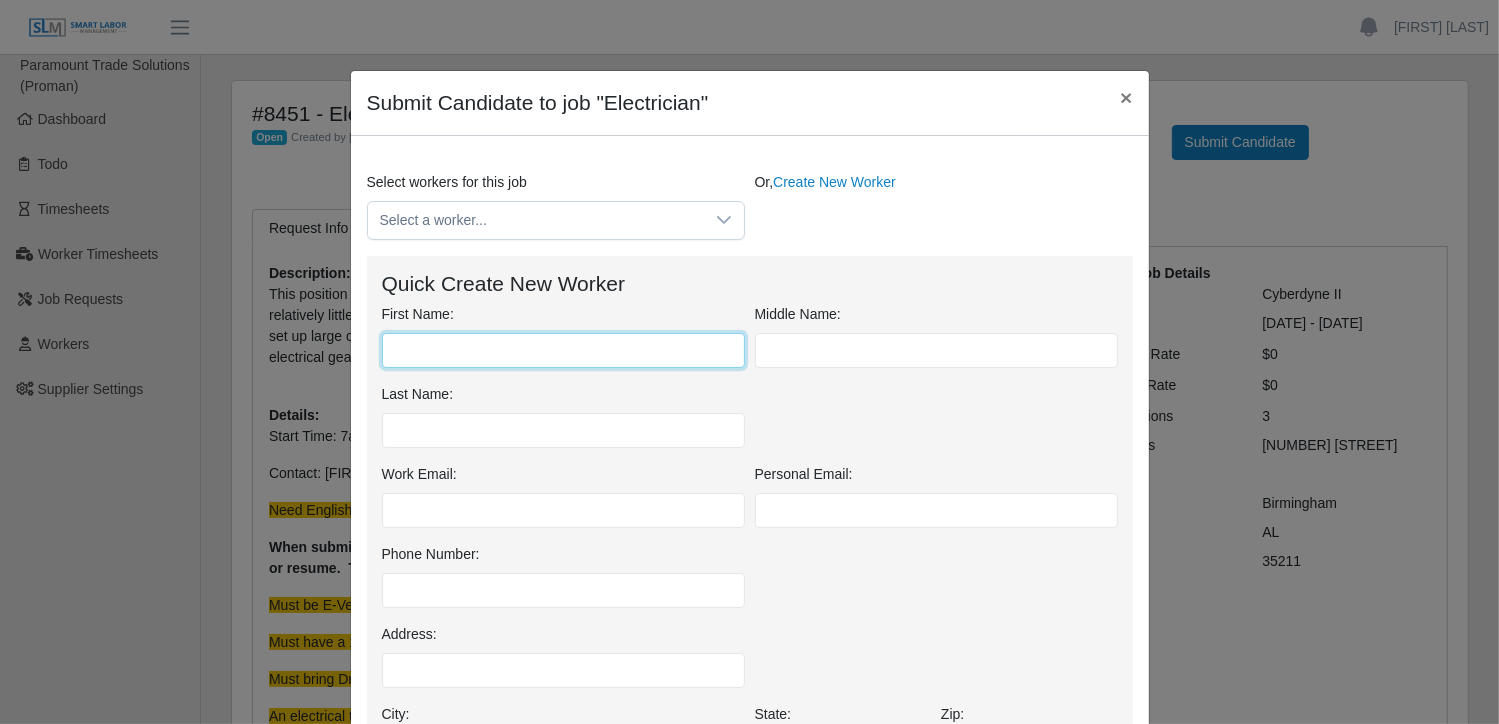 click on "First Name:" at bounding box center [563, 350] 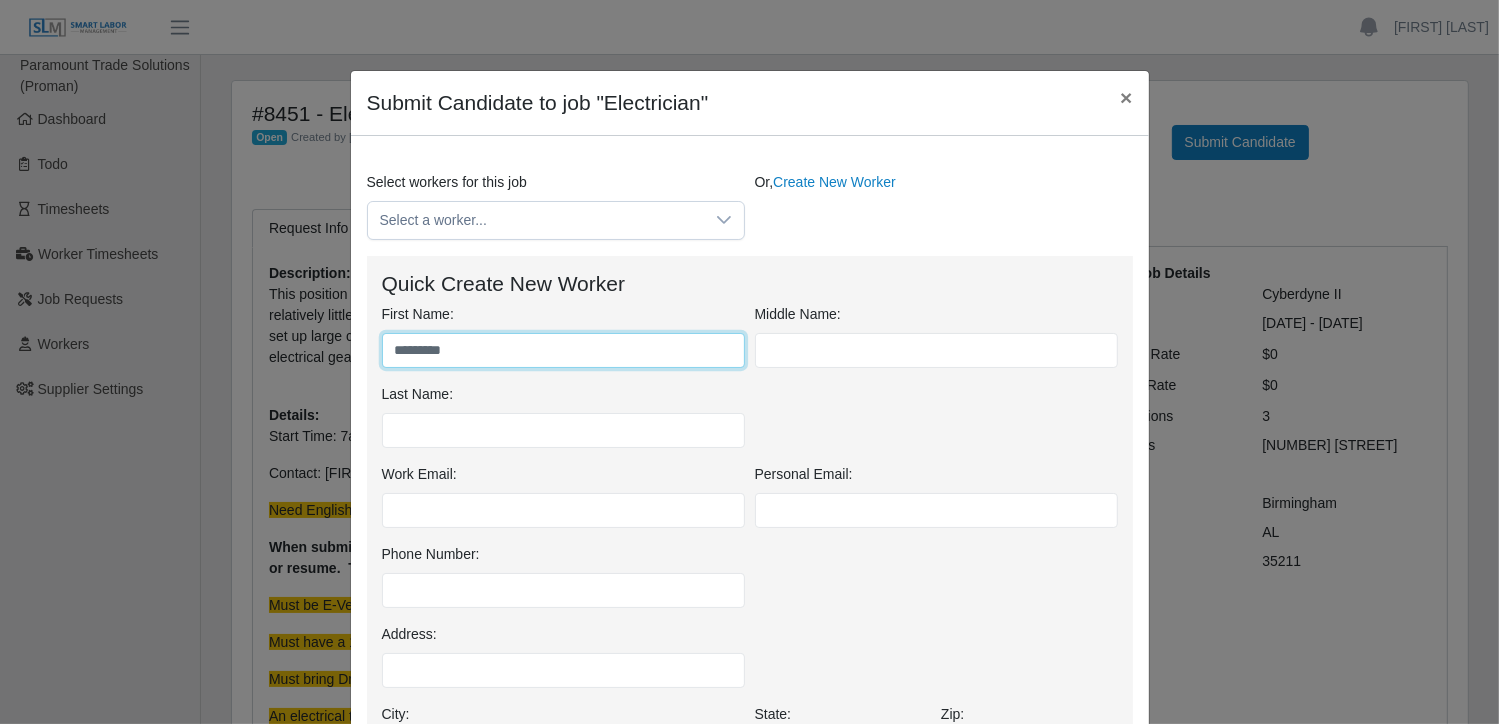 type on "*********" 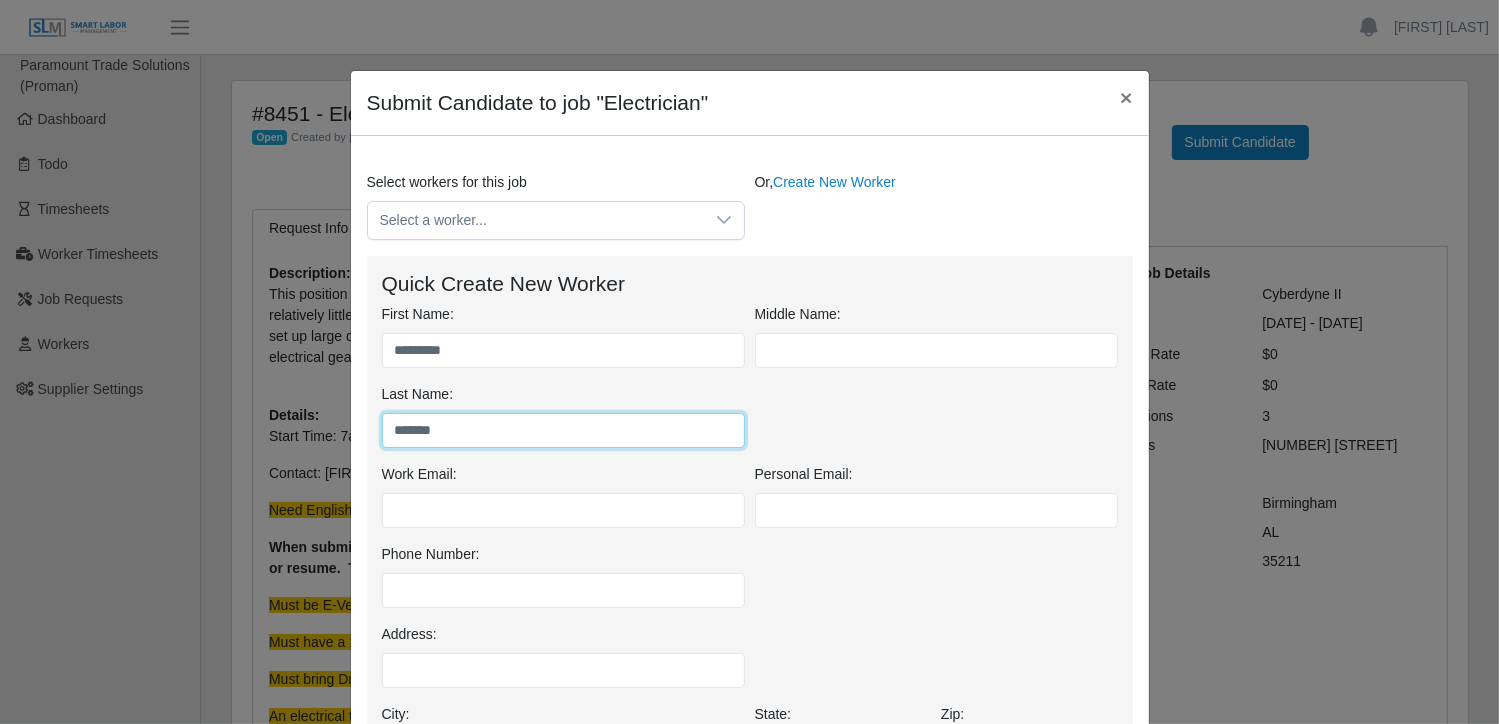 type on "*******" 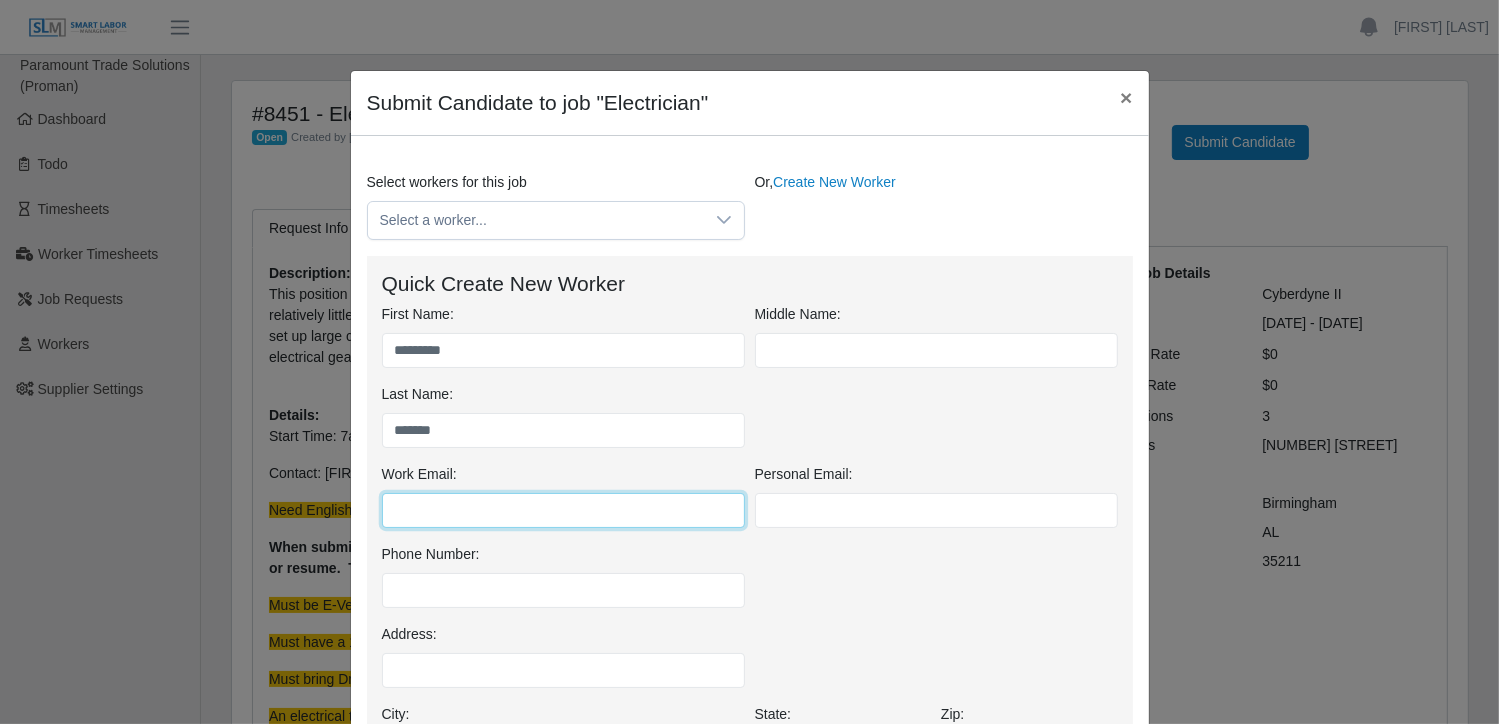 paste on "**********" 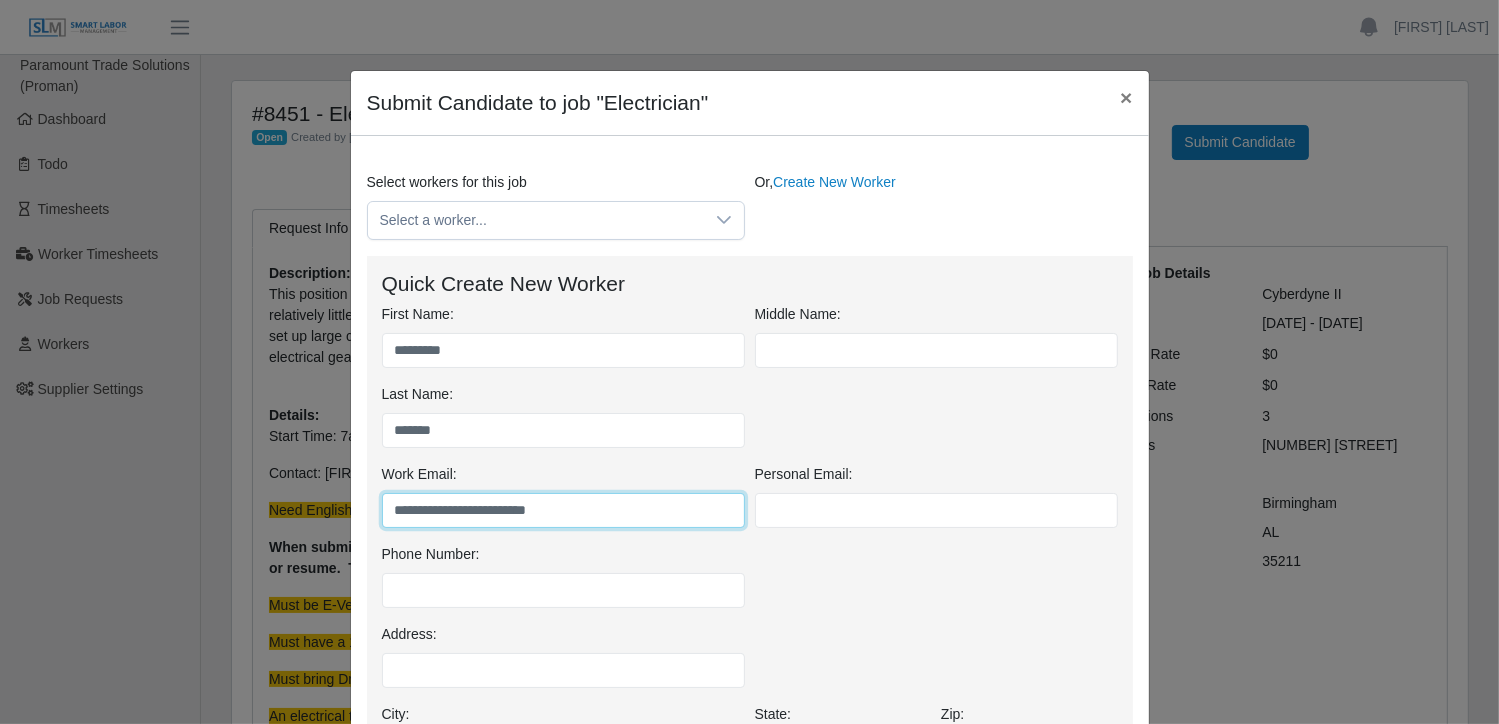 type on "**********" 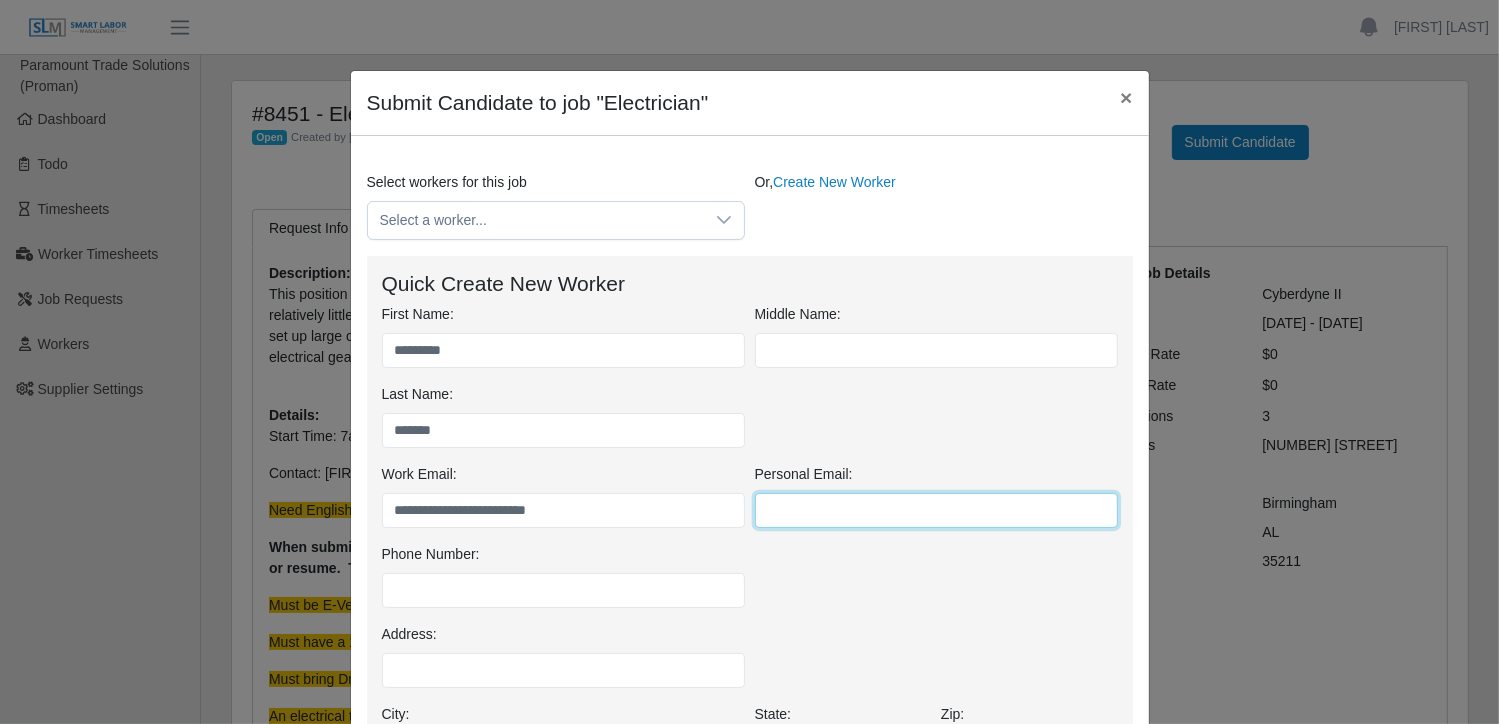 paste on "**********" 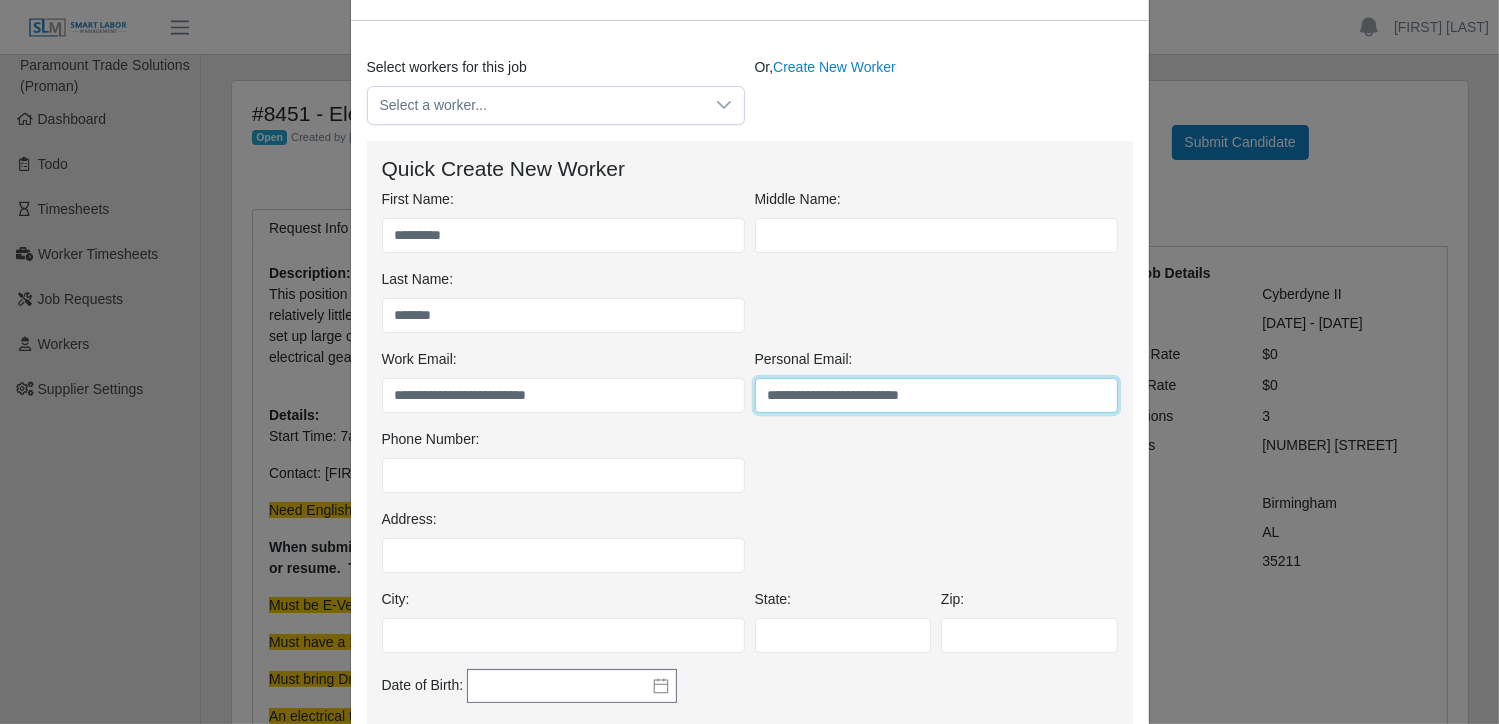 scroll, scrollTop: 200, scrollLeft: 0, axis: vertical 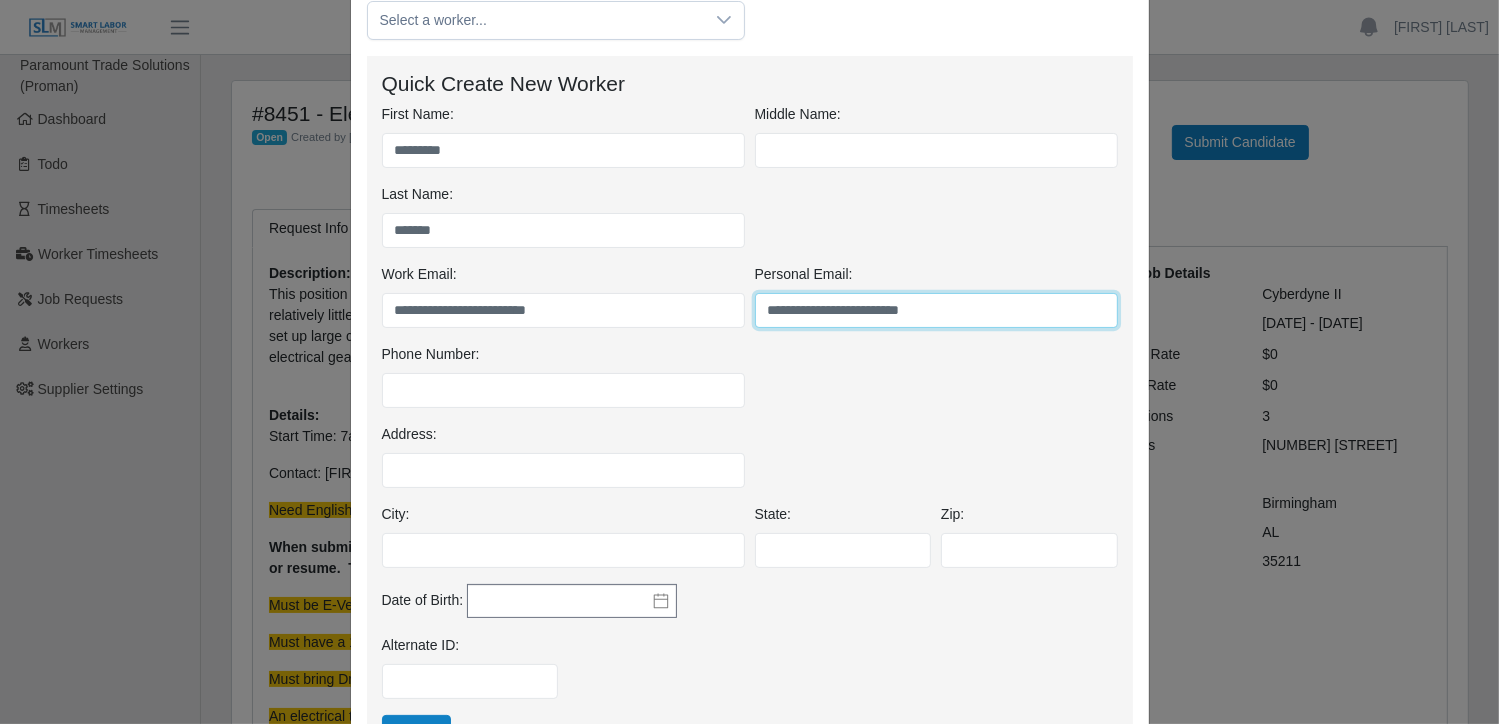 type on "**********" 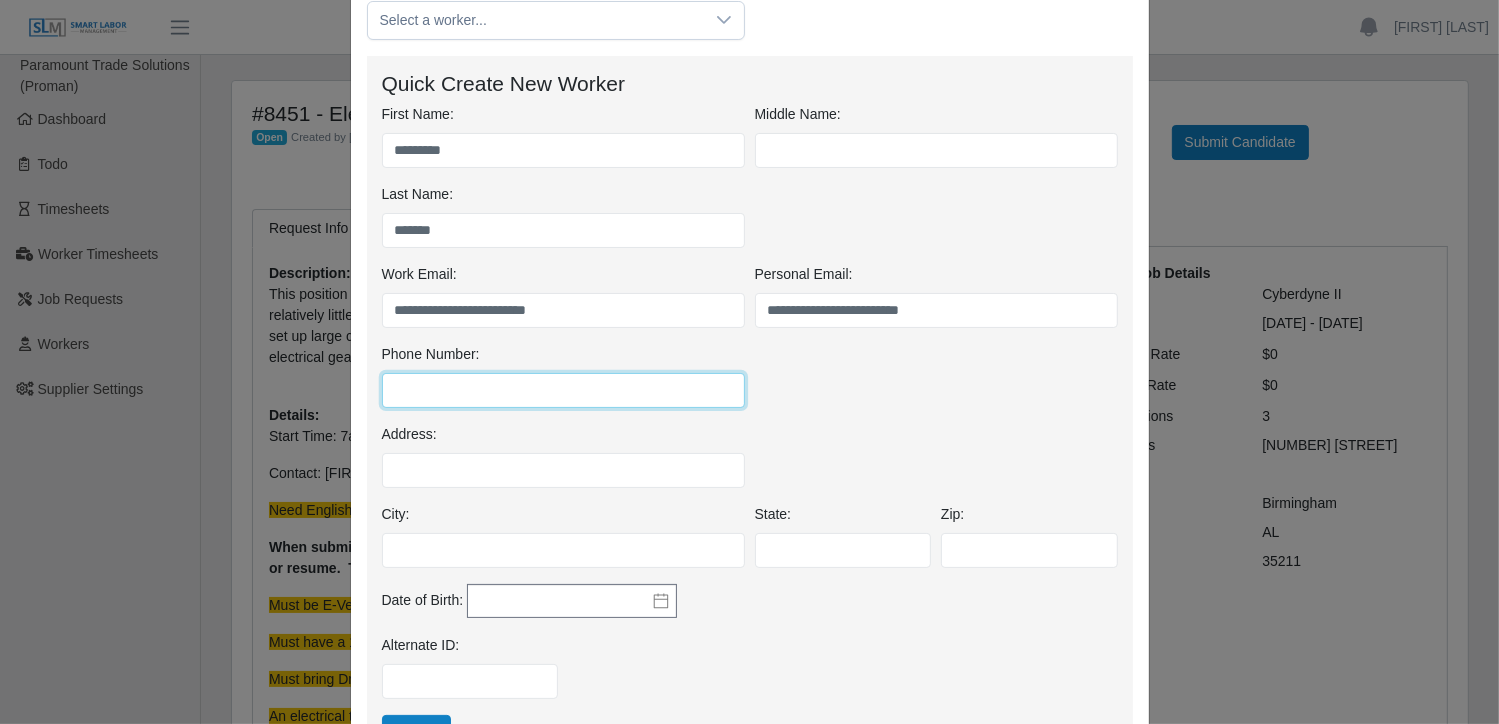 paste on "**********" 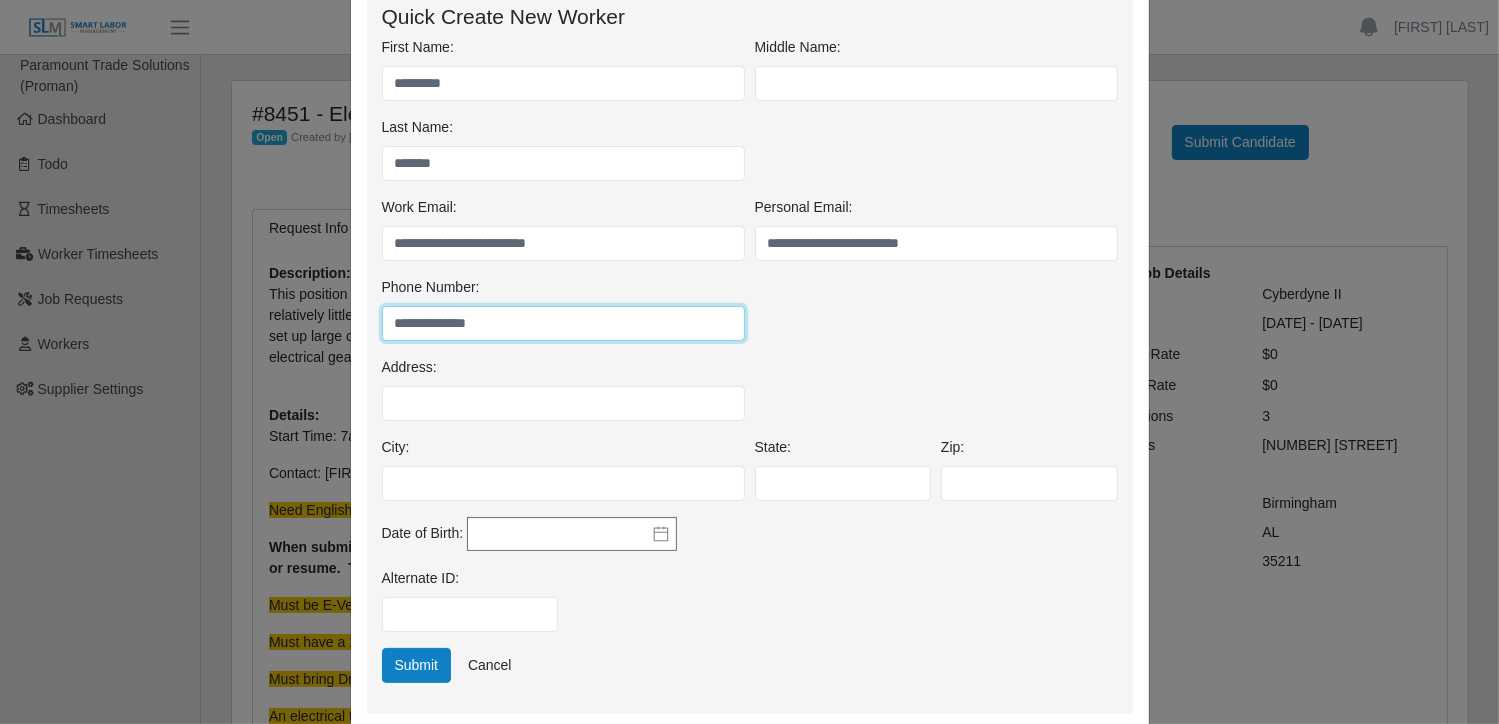 scroll, scrollTop: 400, scrollLeft: 0, axis: vertical 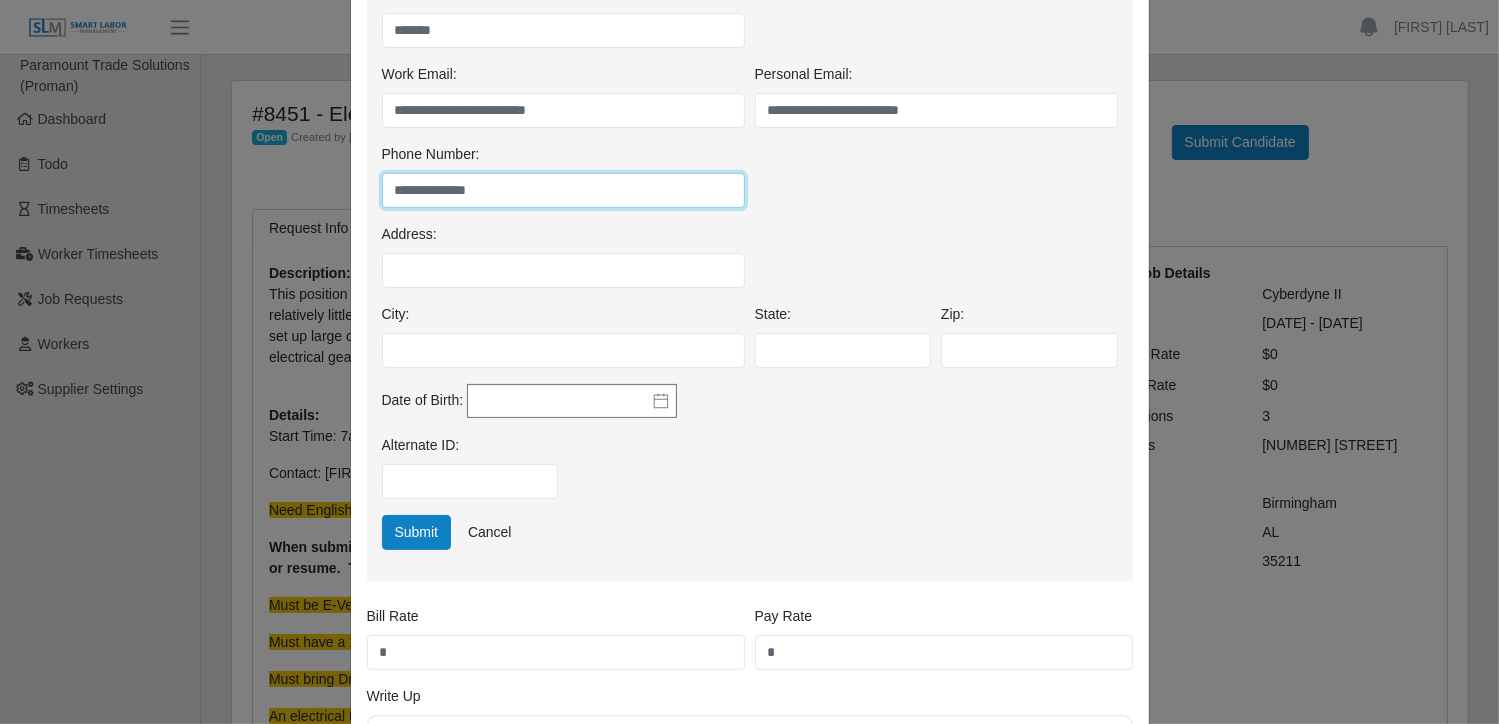 type on "**********" 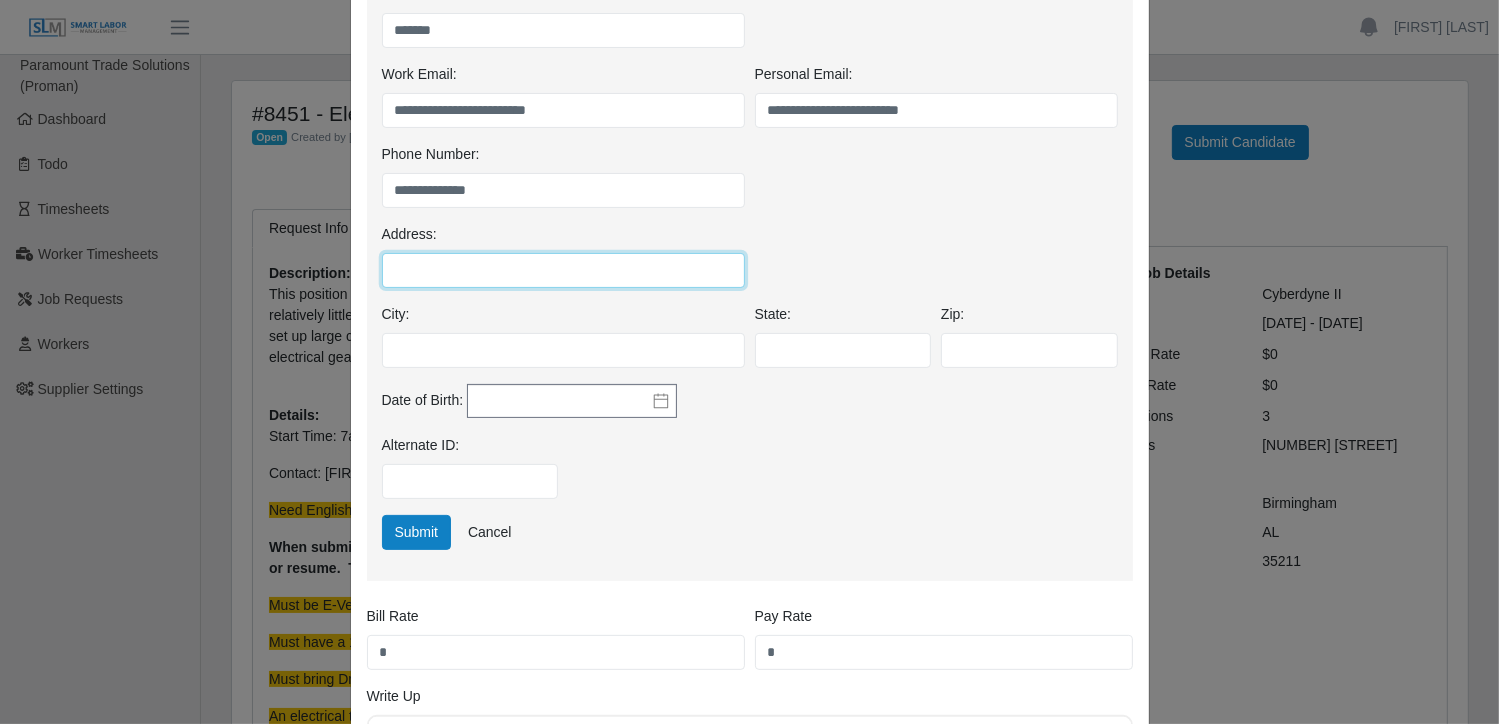click on "Address:" at bounding box center (563, 270) 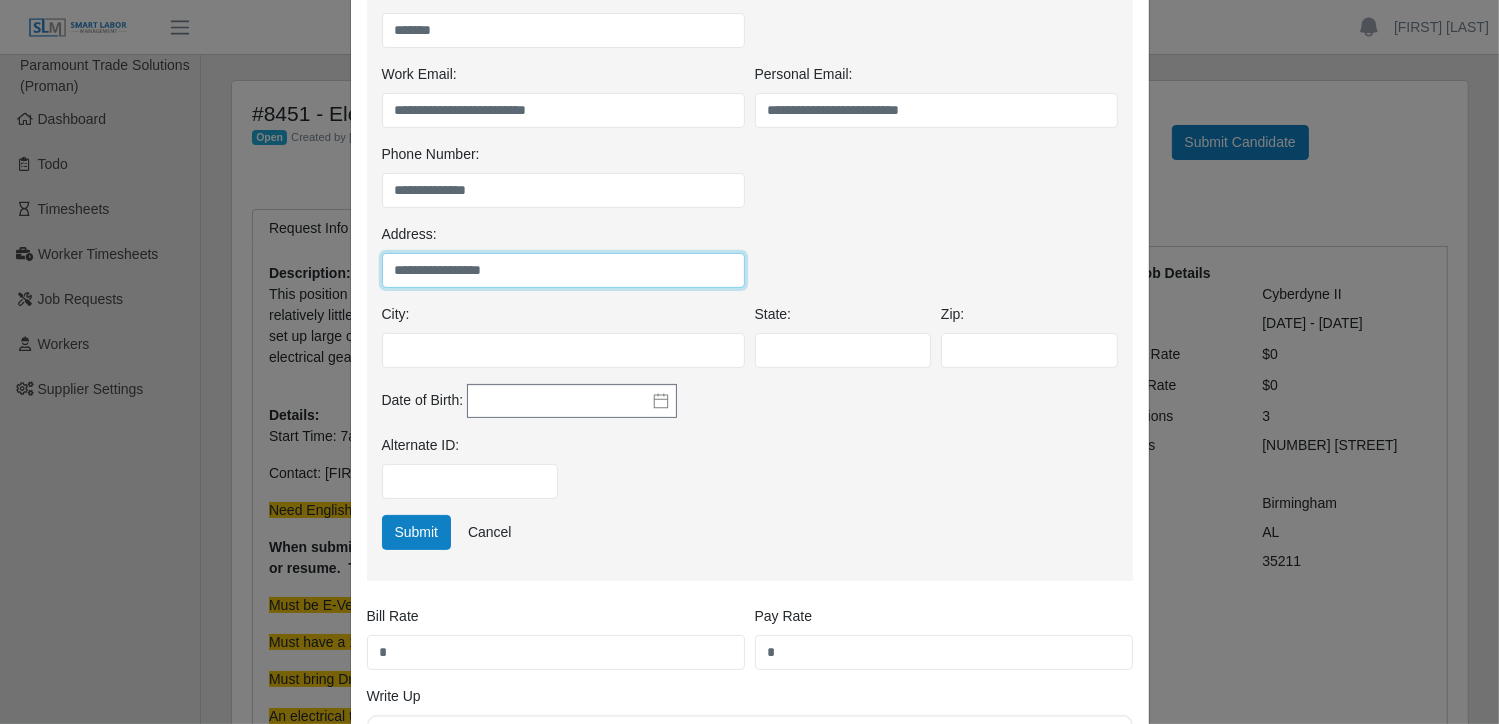 type on "**********" 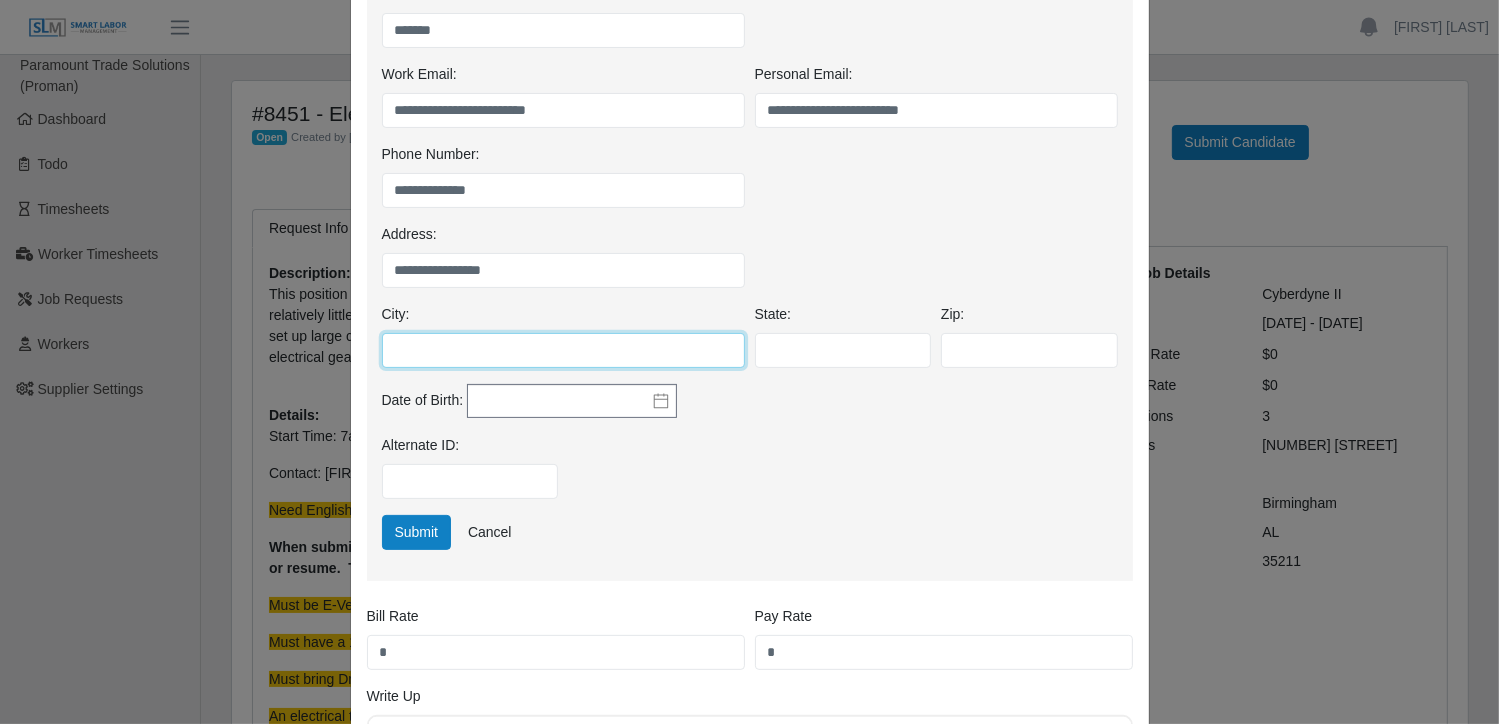 click on "City:" at bounding box center (563, 350) 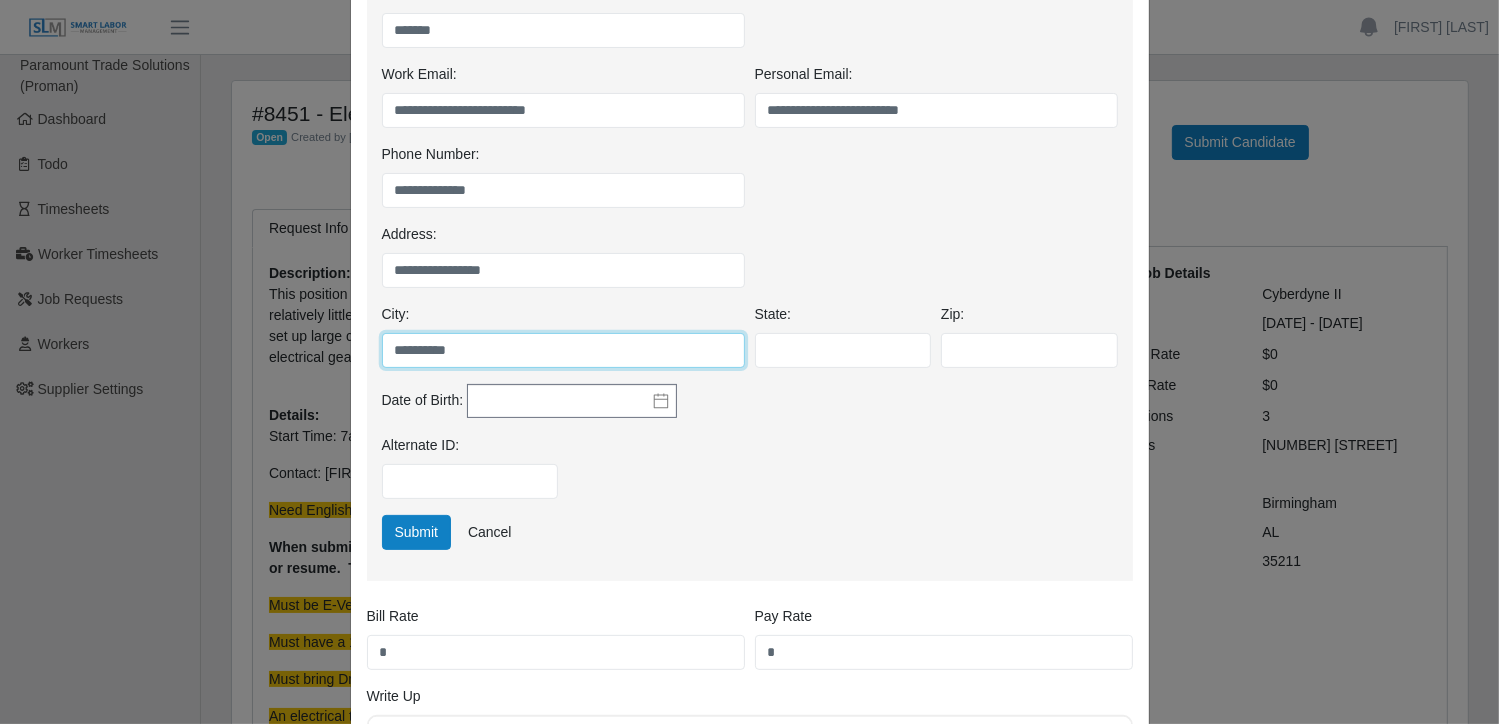 type on "**********" 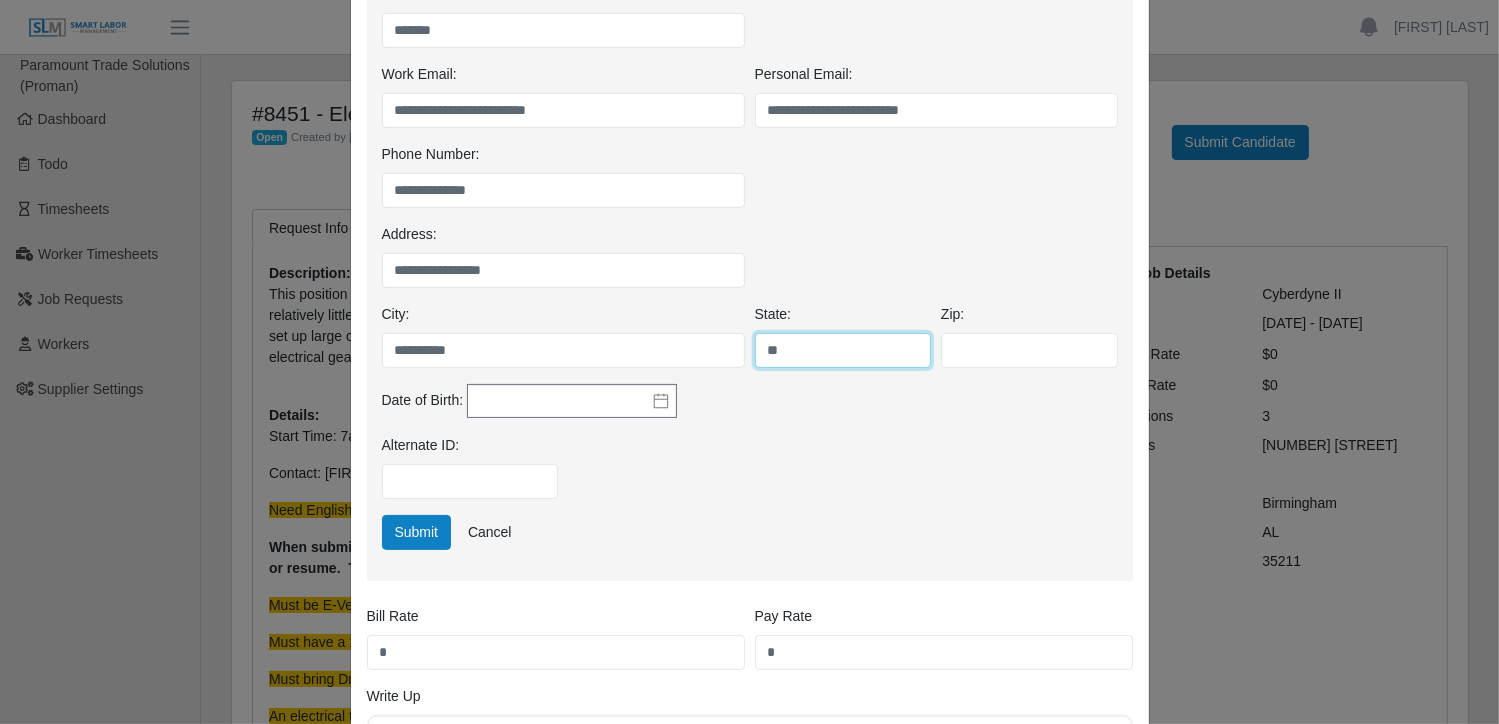 type on "**" 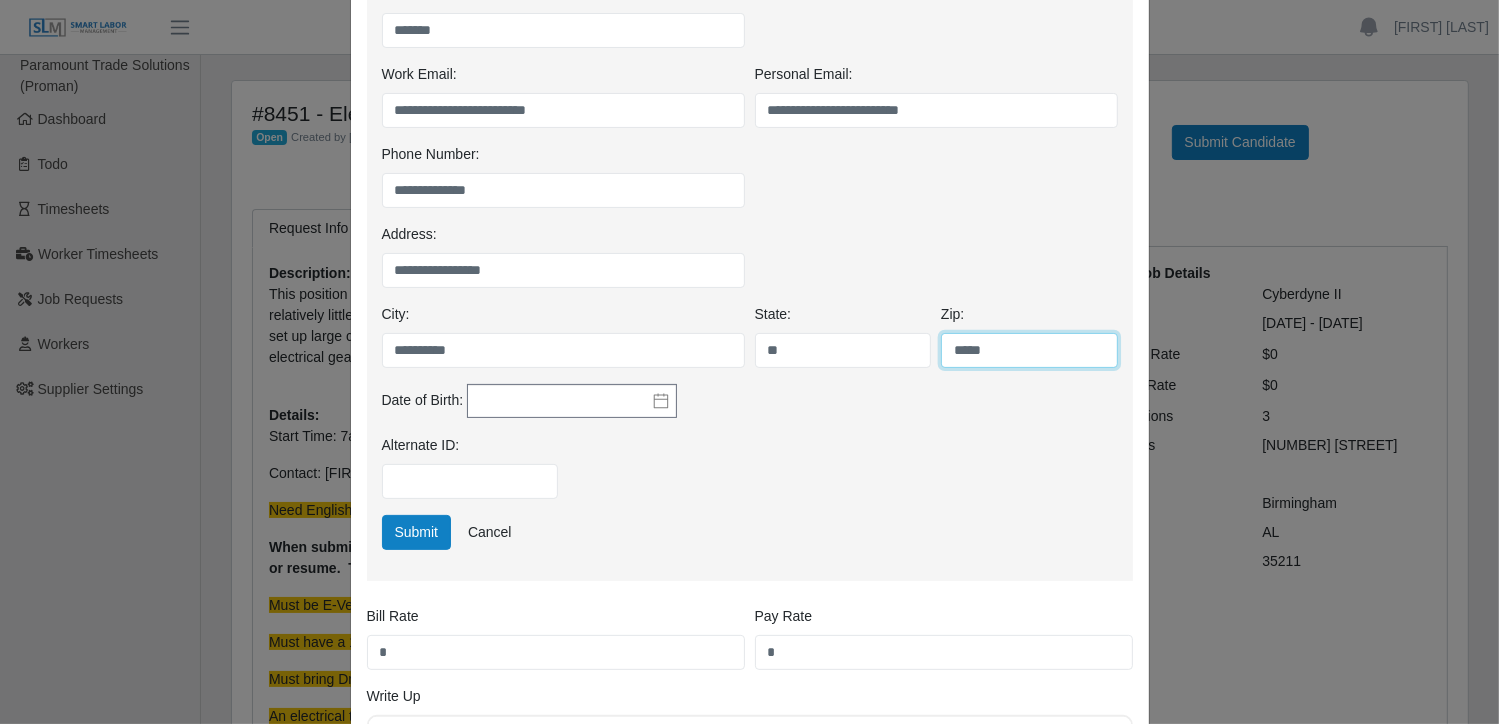 type on "*****" 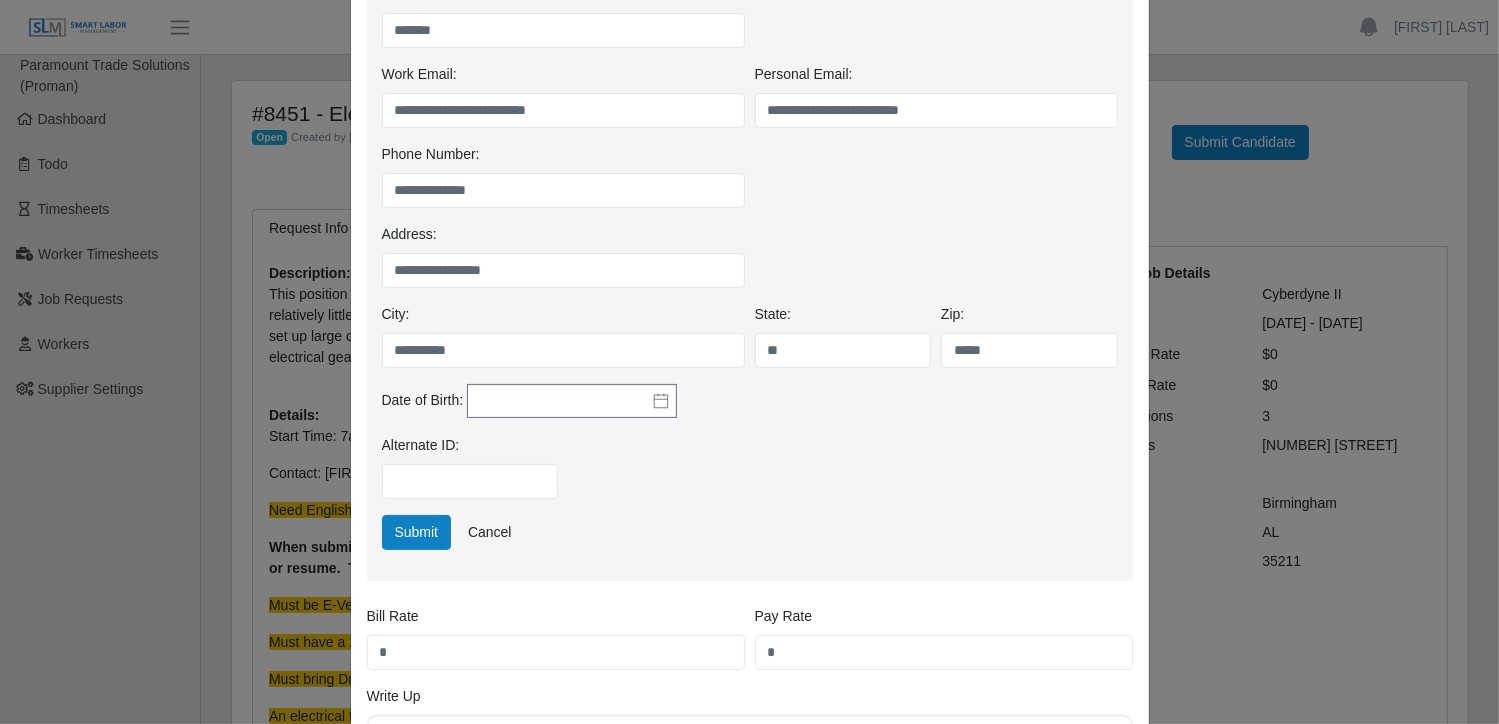 click 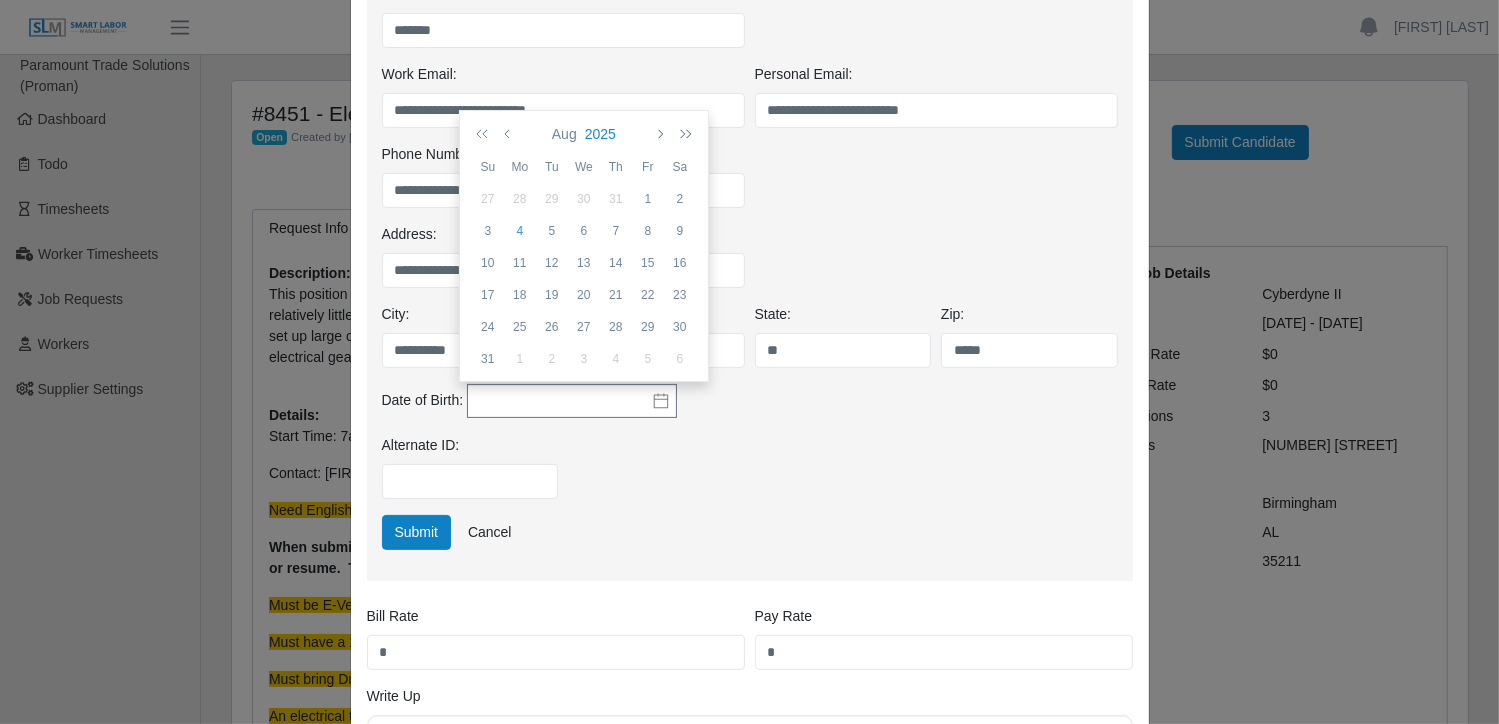 click on "2025" 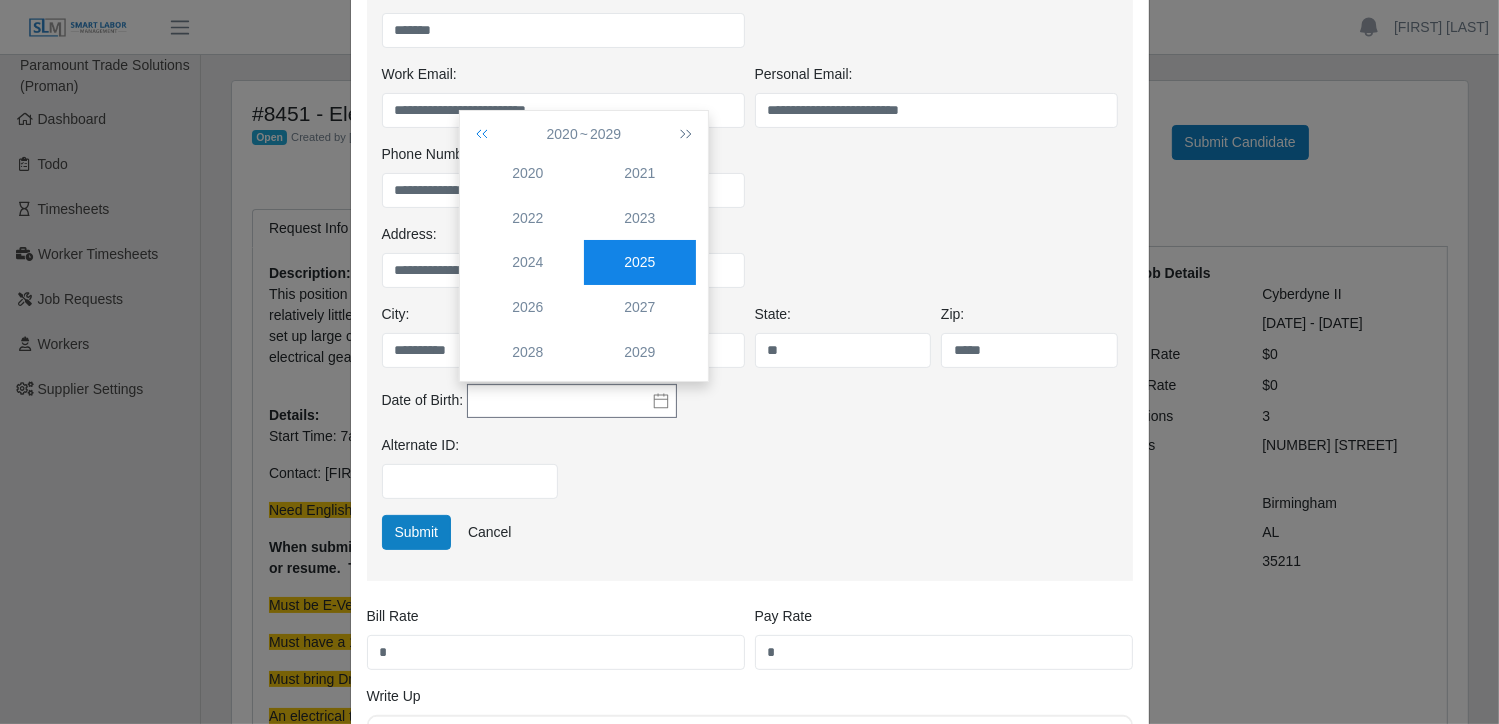 click at bounding box center [486, 134] 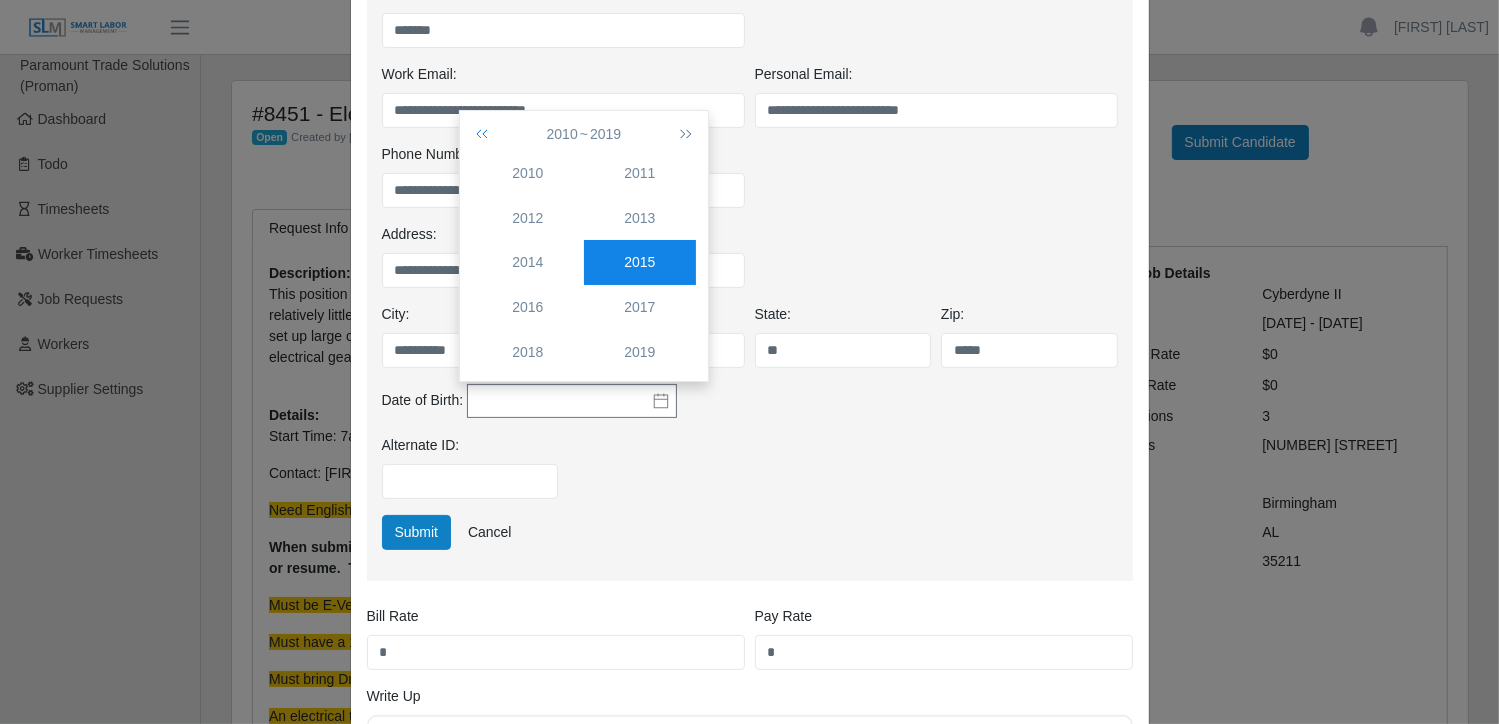 click at bounding box center [486, 134] 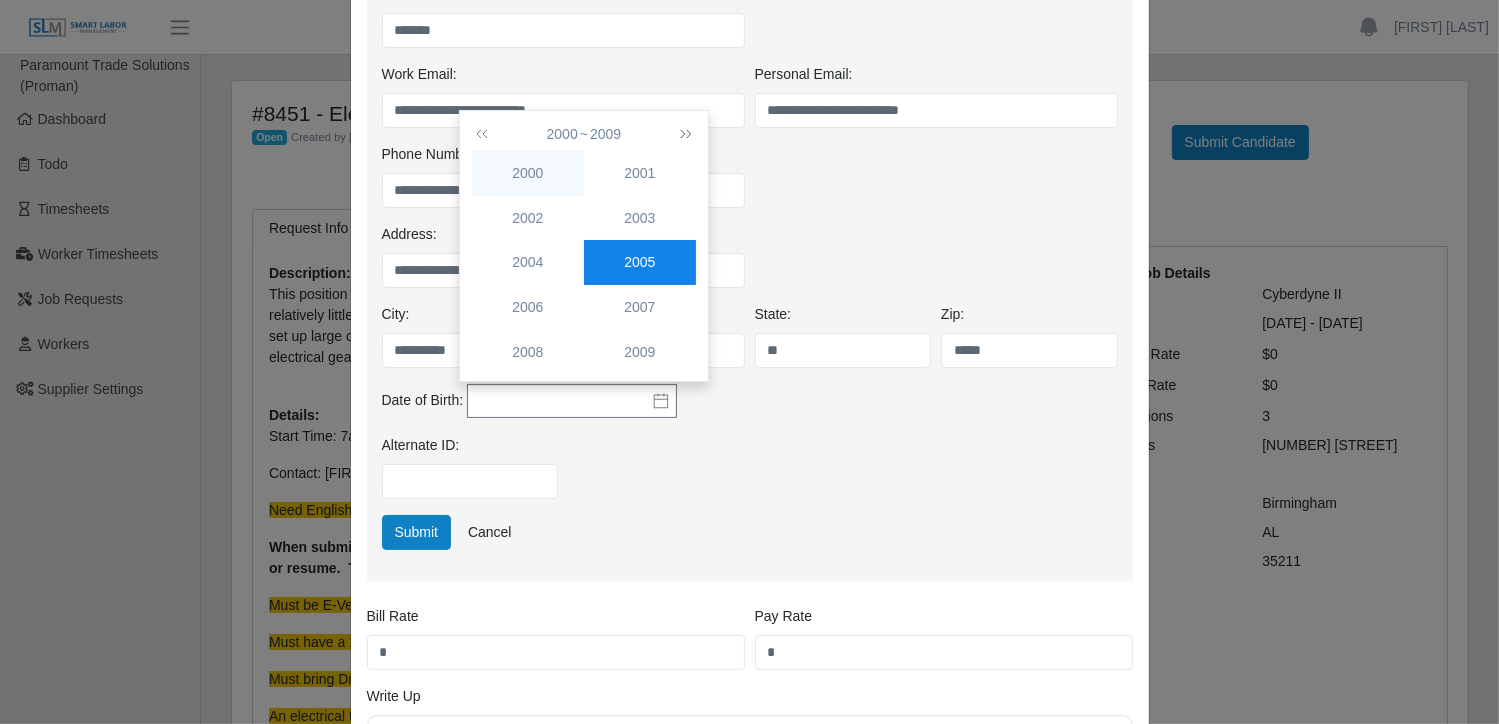 click on "2000" at bounding box center (528, 173) 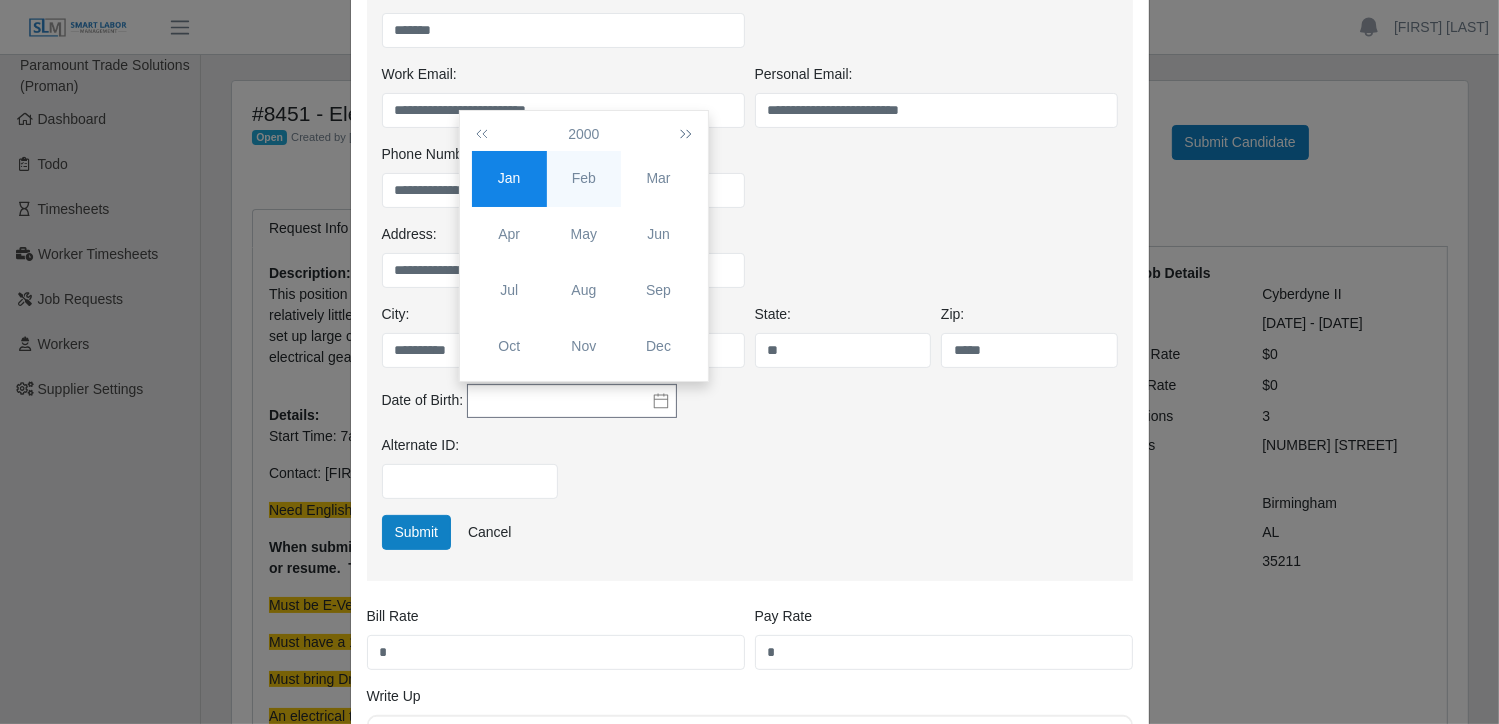 click on "Feb" 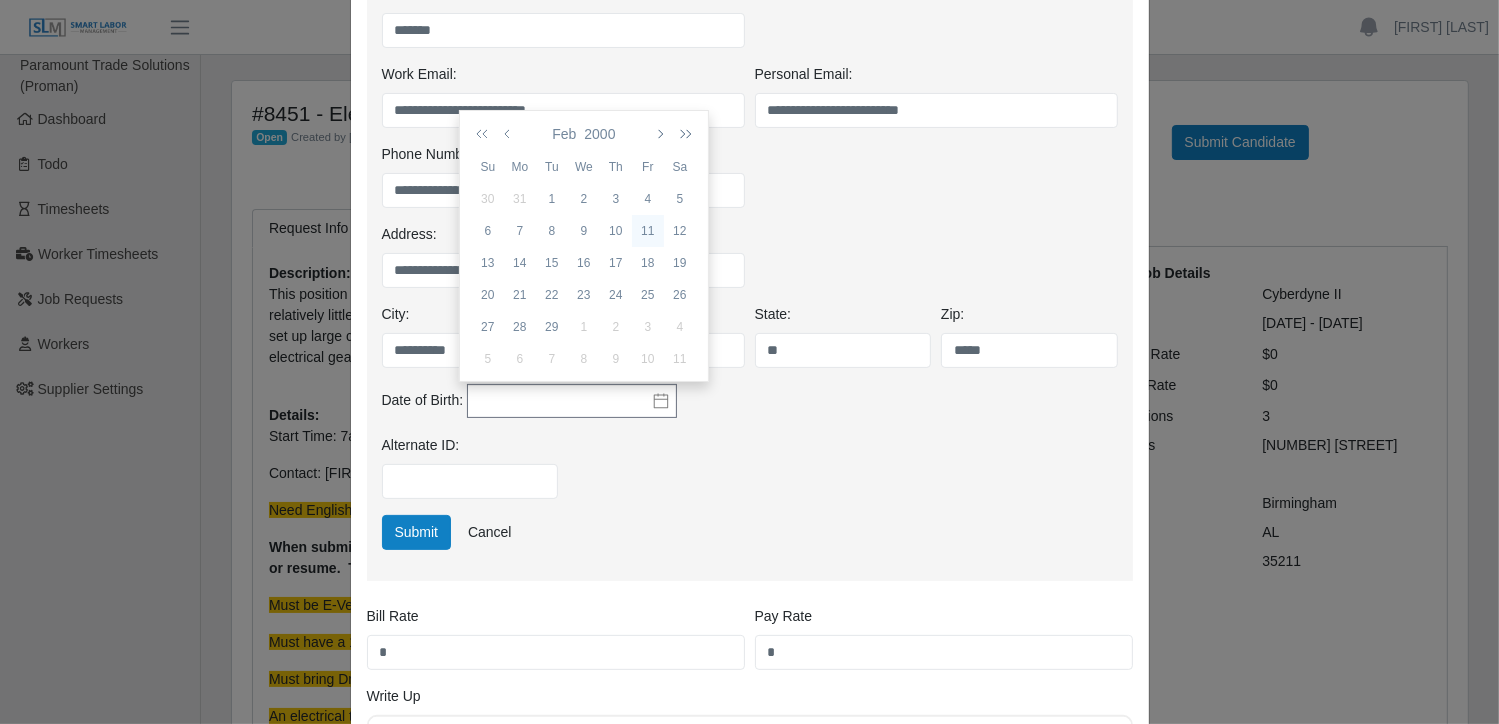 click on "11" at bounding box center [648, 231] 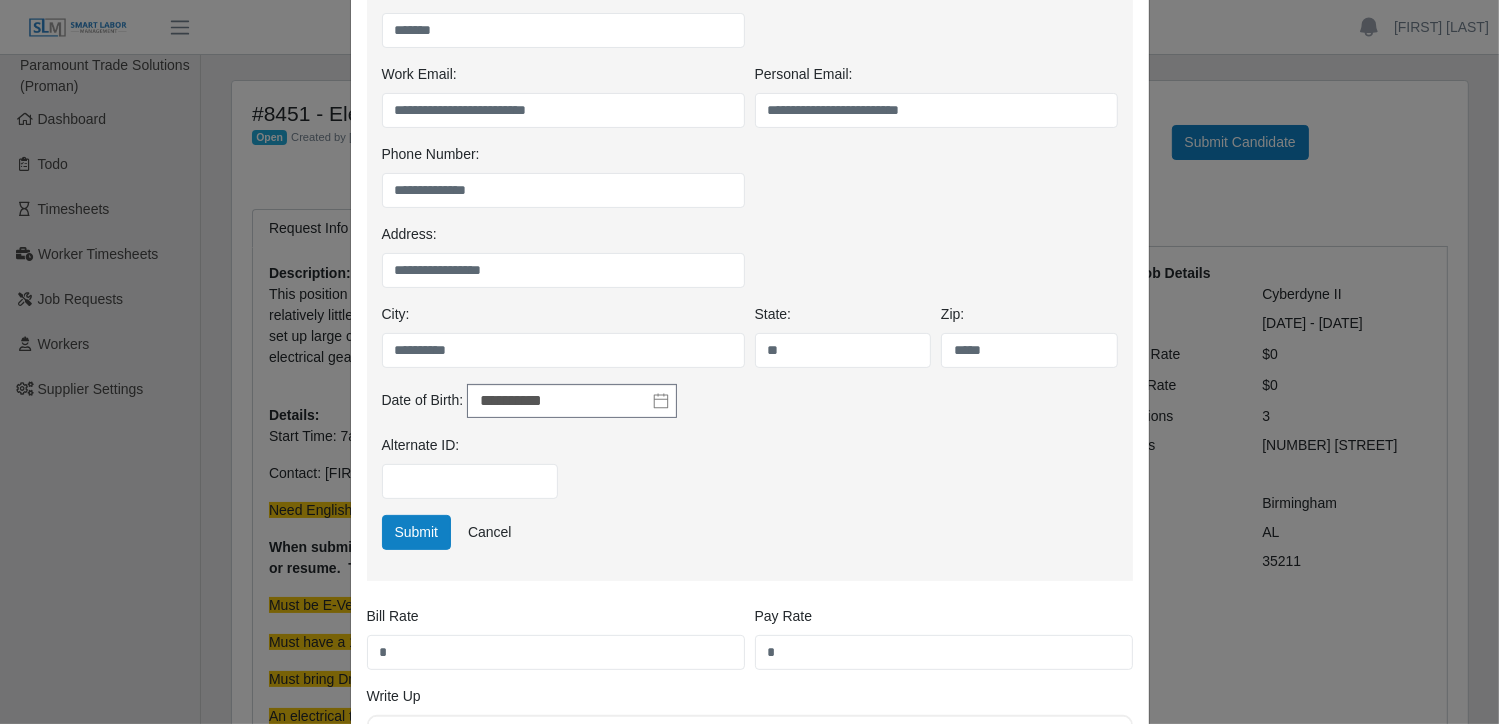 scroll, scrollTop: 600, scrollLeft: 0, axis: vertical 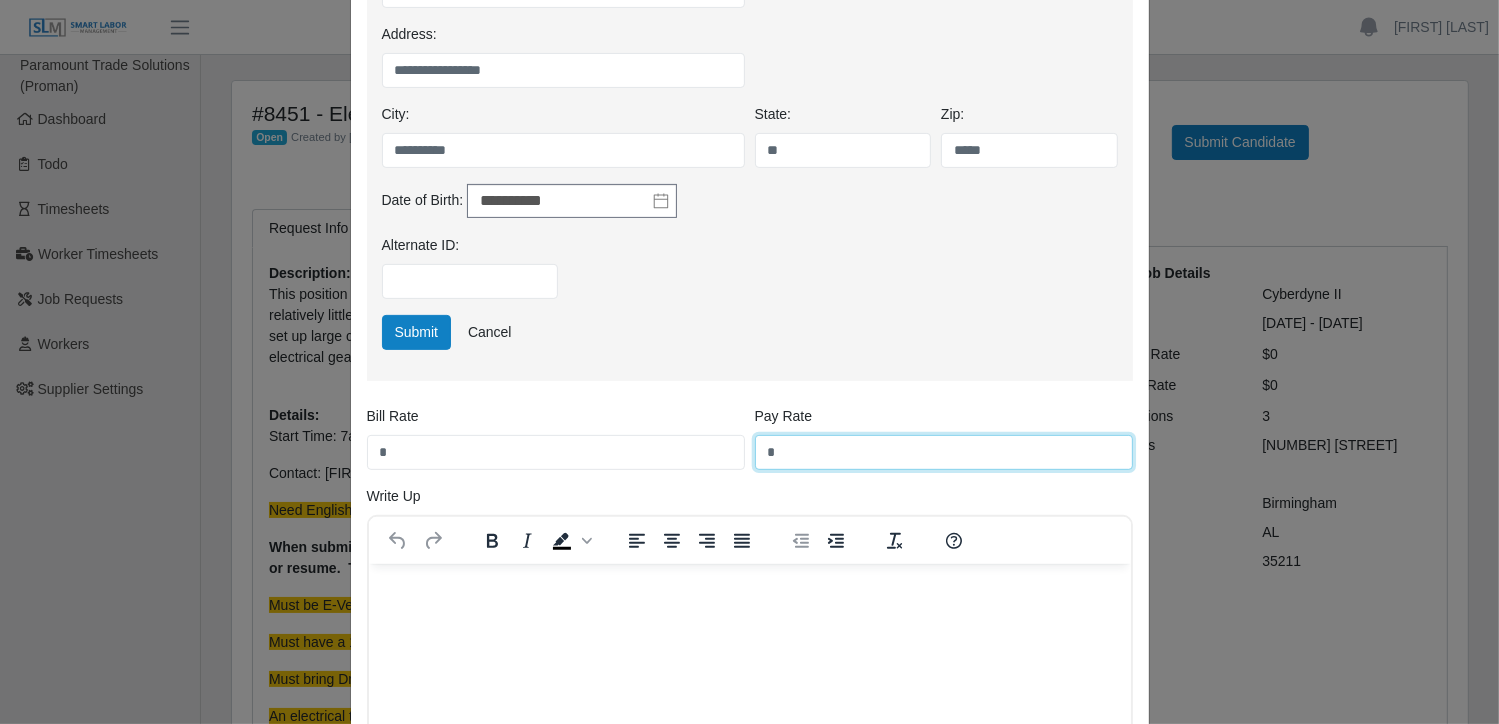 click on "*" at bounding box center [944, 452] 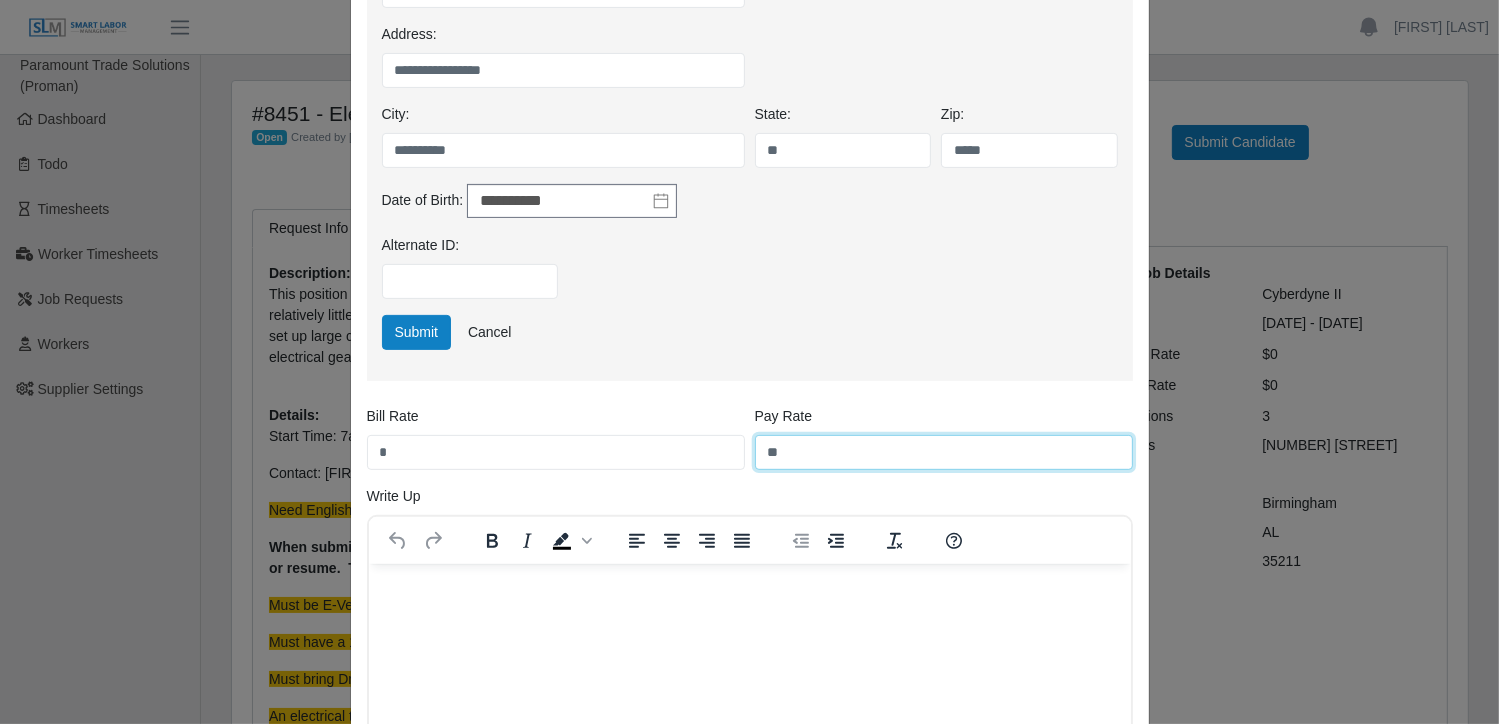type on "**" 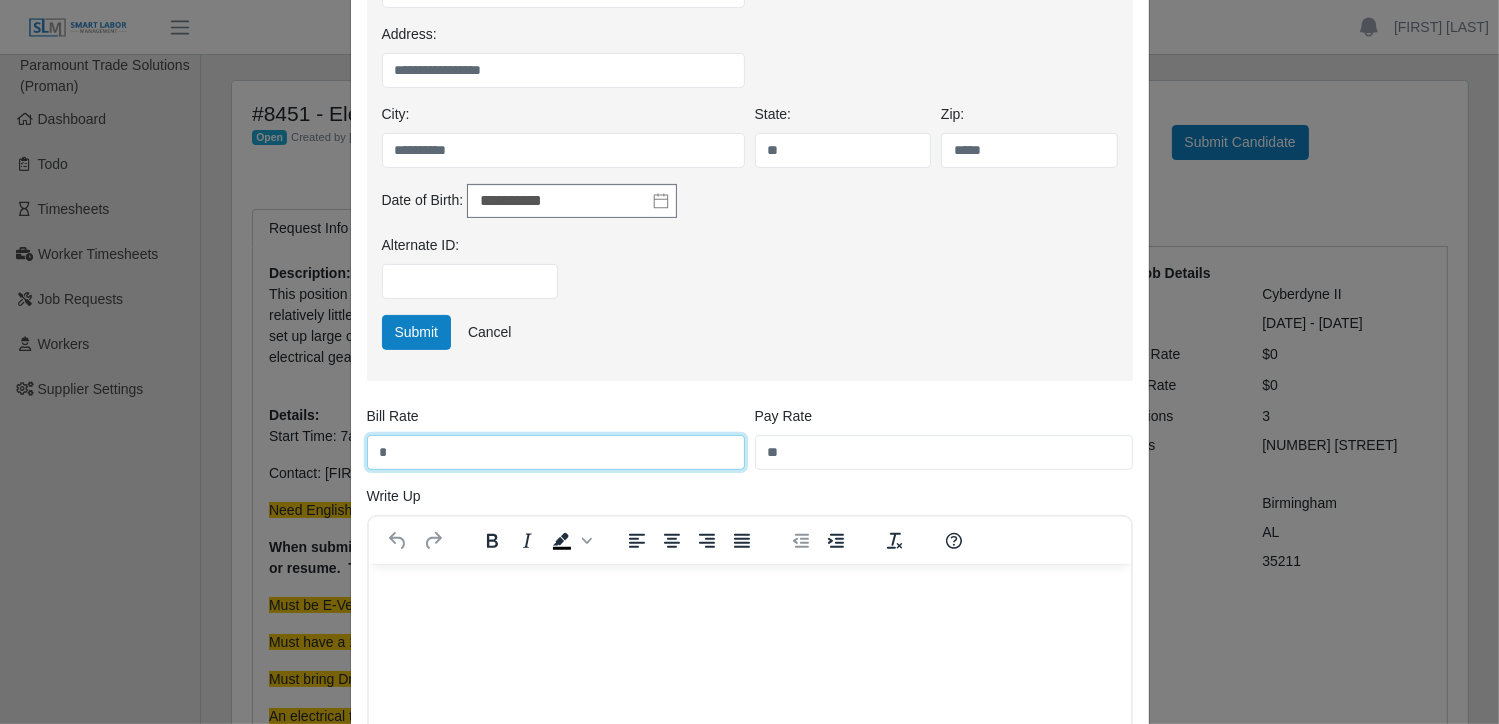 click on "*" at bounding box center (556, 452) 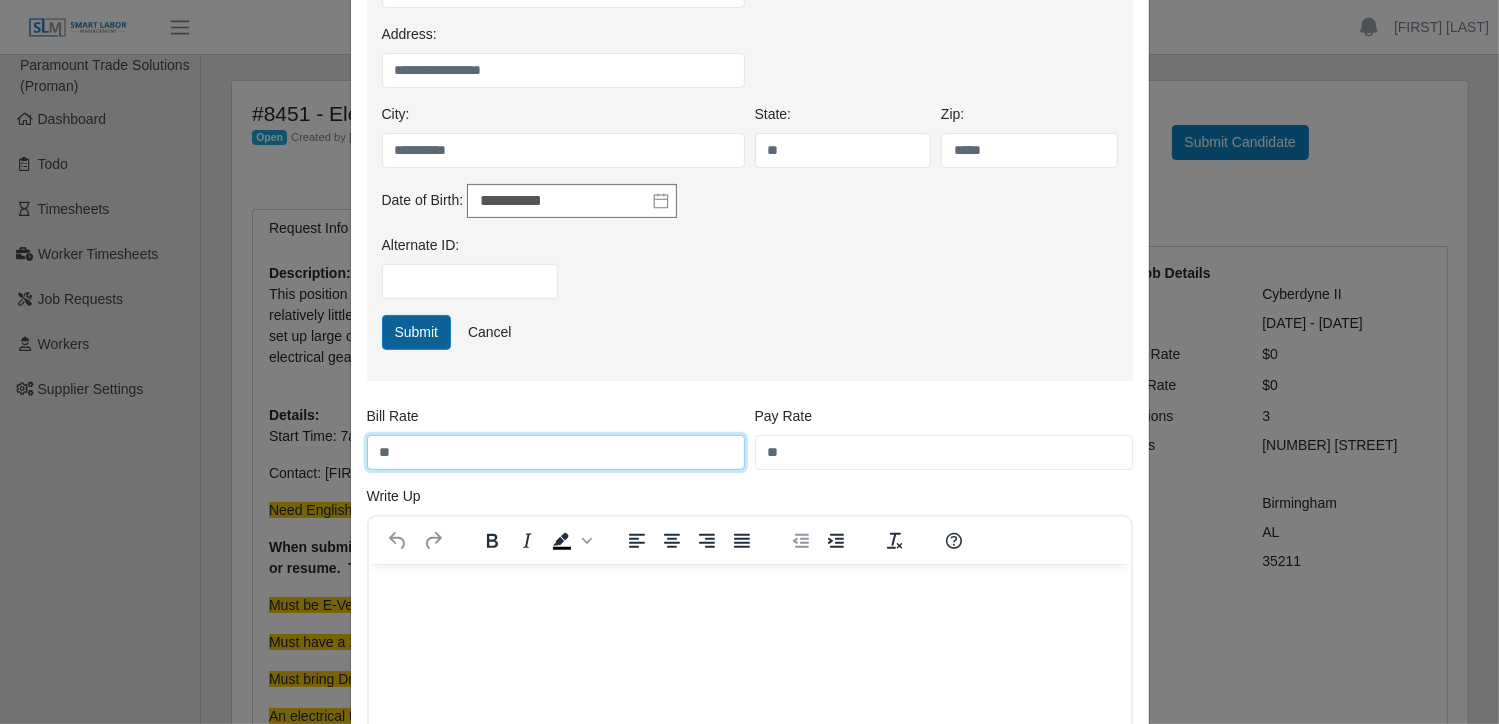 type on "**" 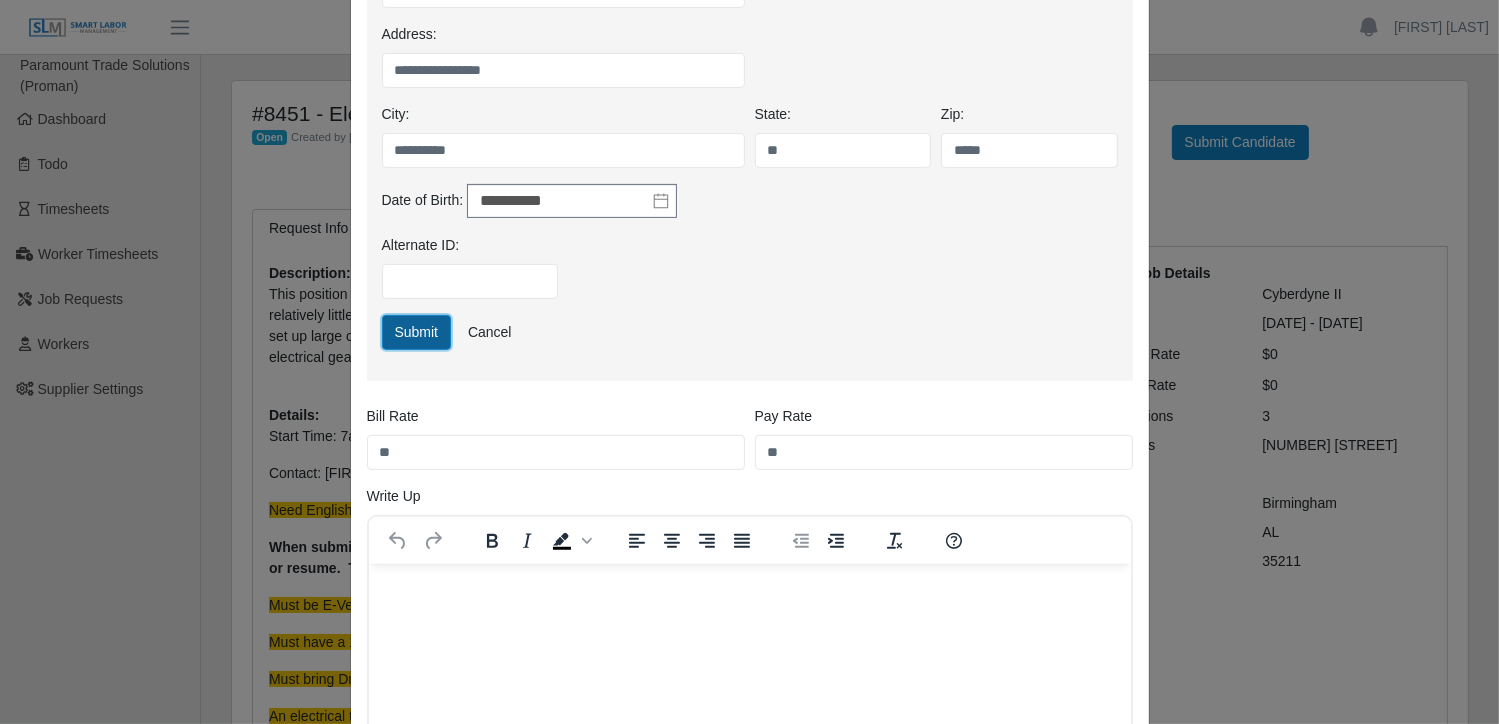click on "Submit" at bounding box center (417, 332) 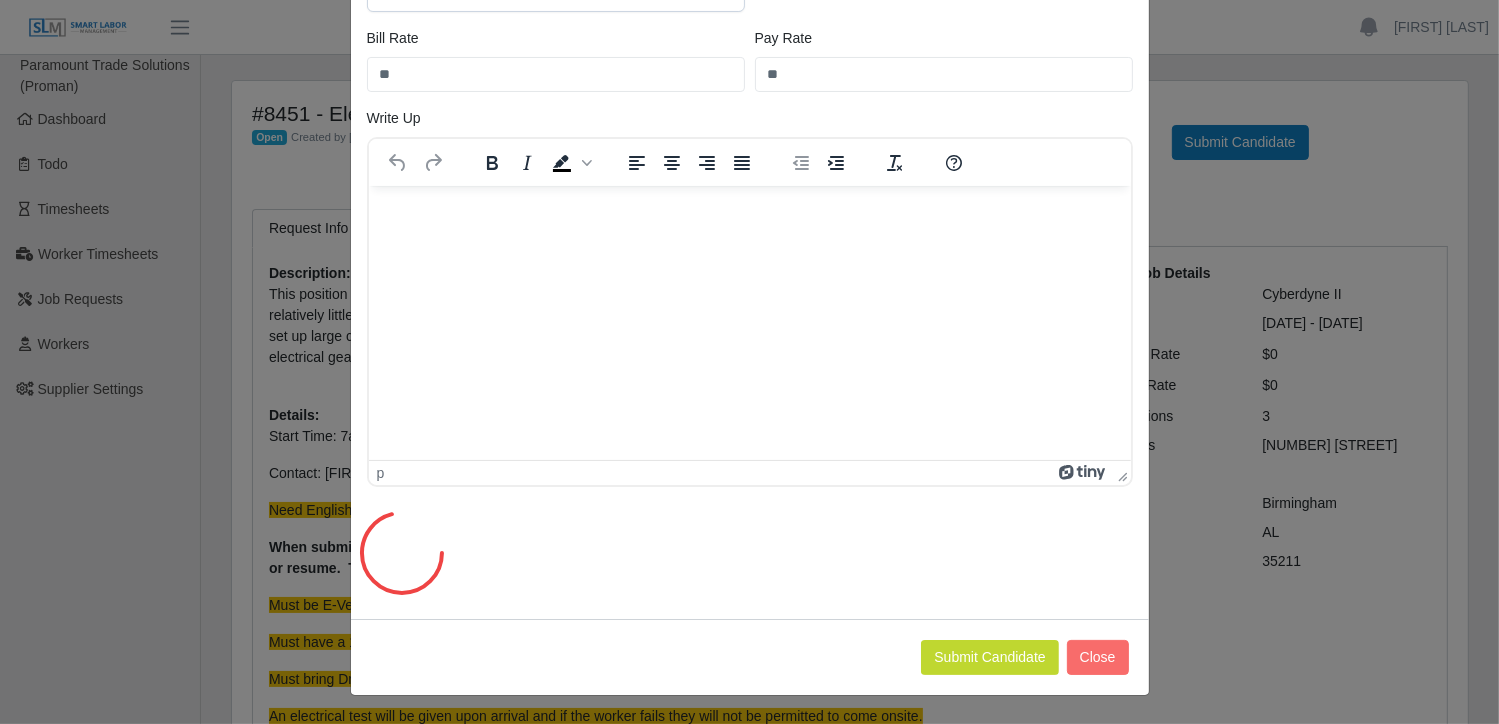 scroll, scrollTop: 0, scrollLeft: 0, axis: both 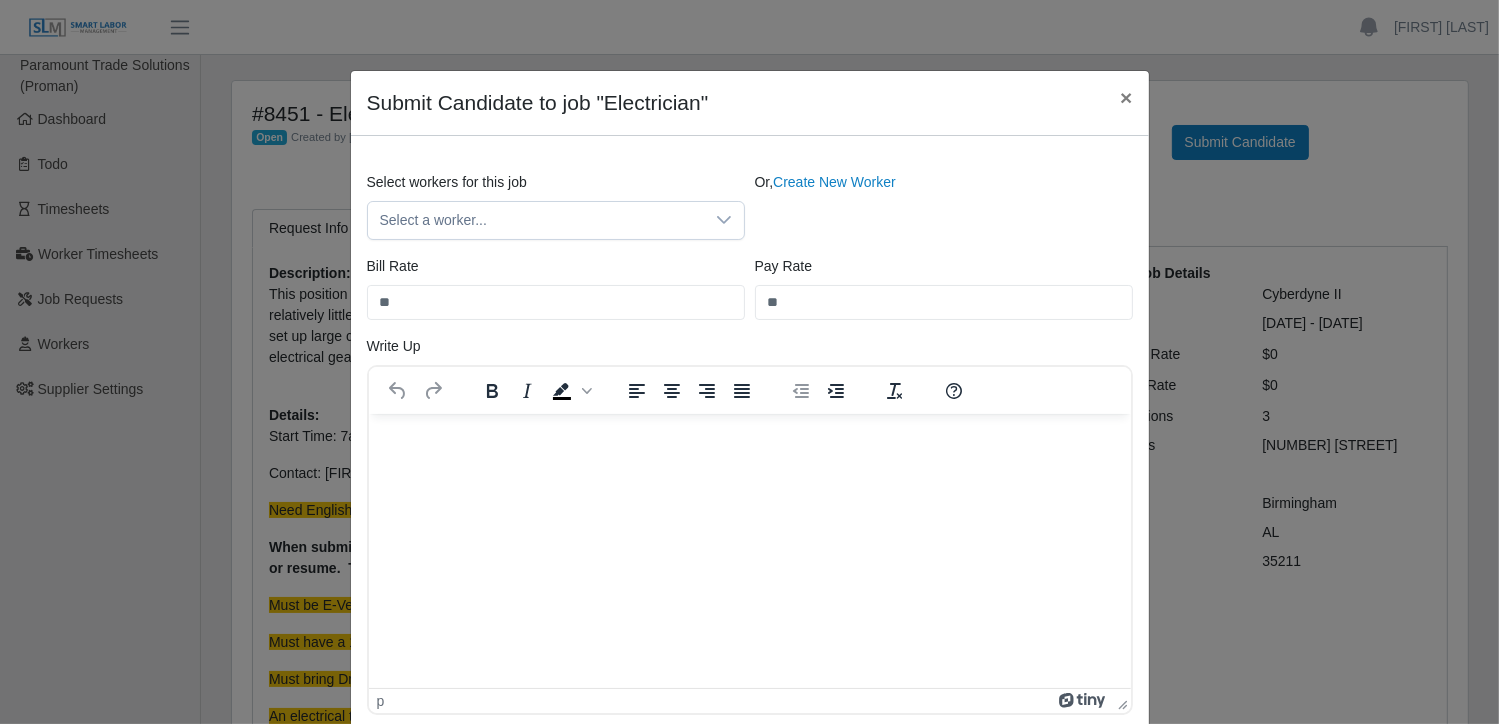 click at bounding box center [749, 440] 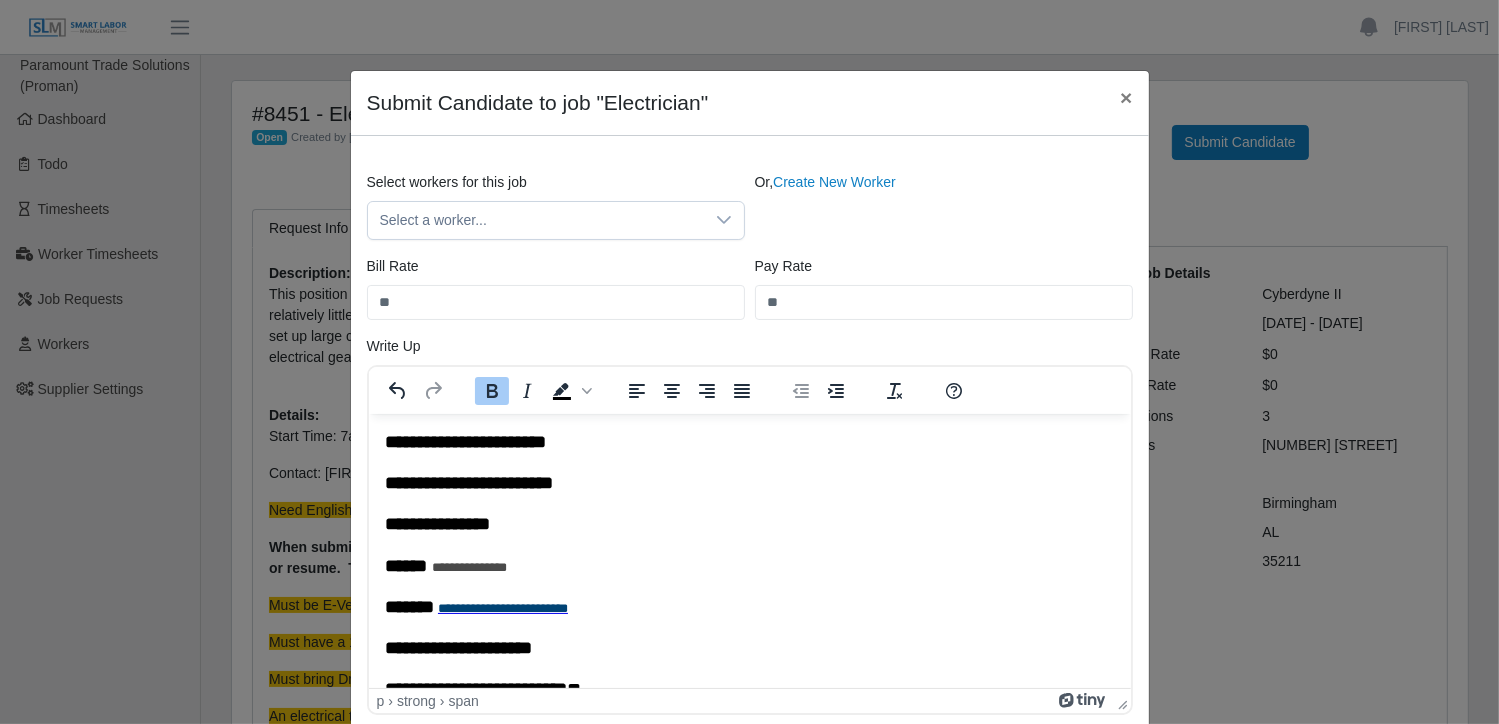 click on "**********" at bounding box center [749, 935] 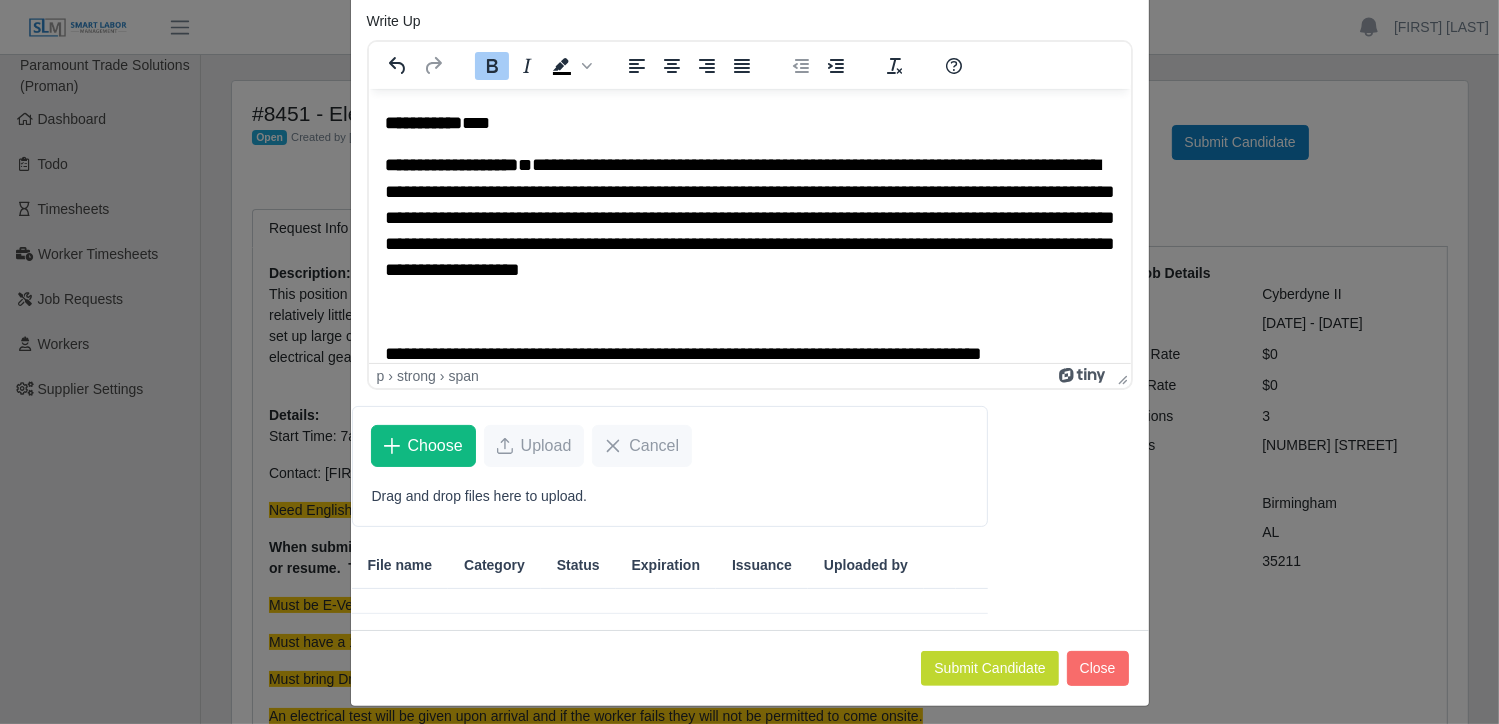 scroll, scrollTop: 332, scrollLeft: 0, axis: vertical 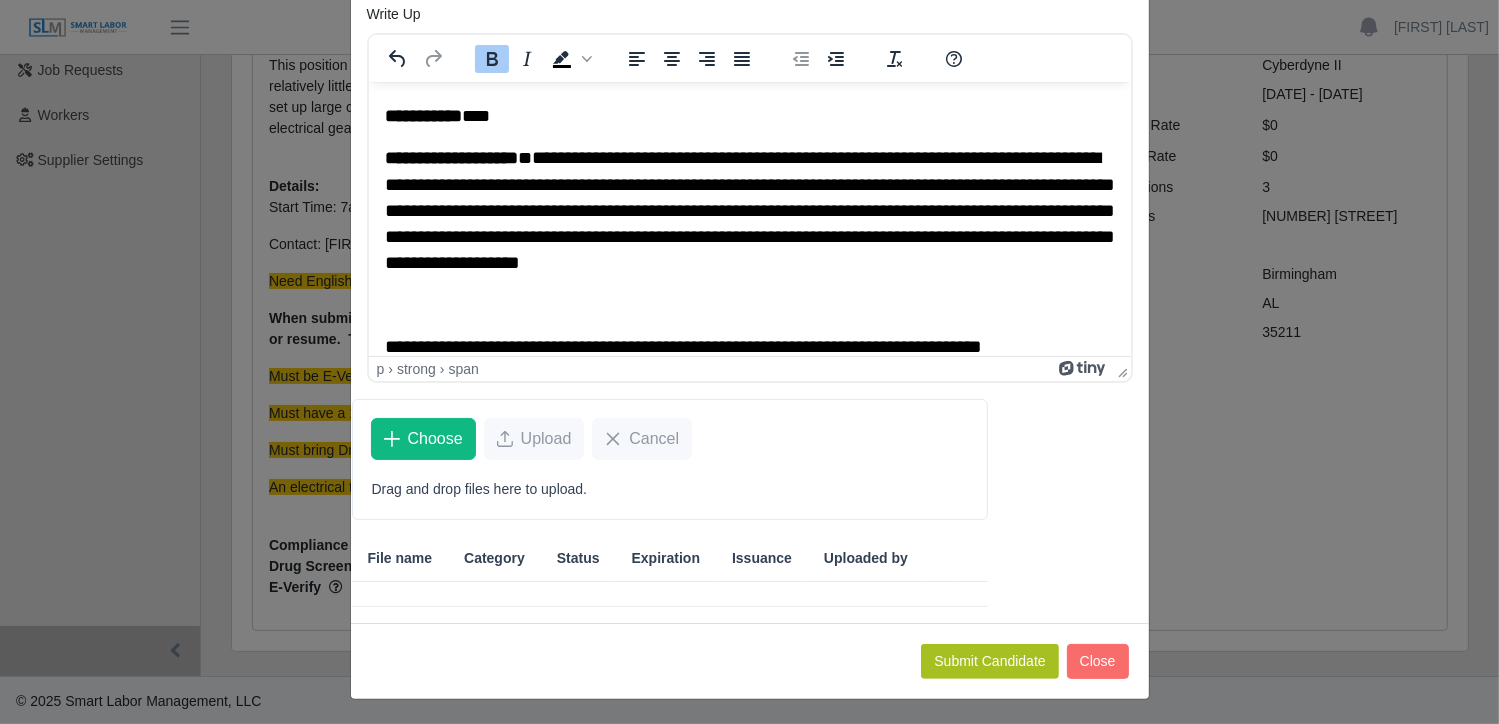 click on "Submit Candidate" 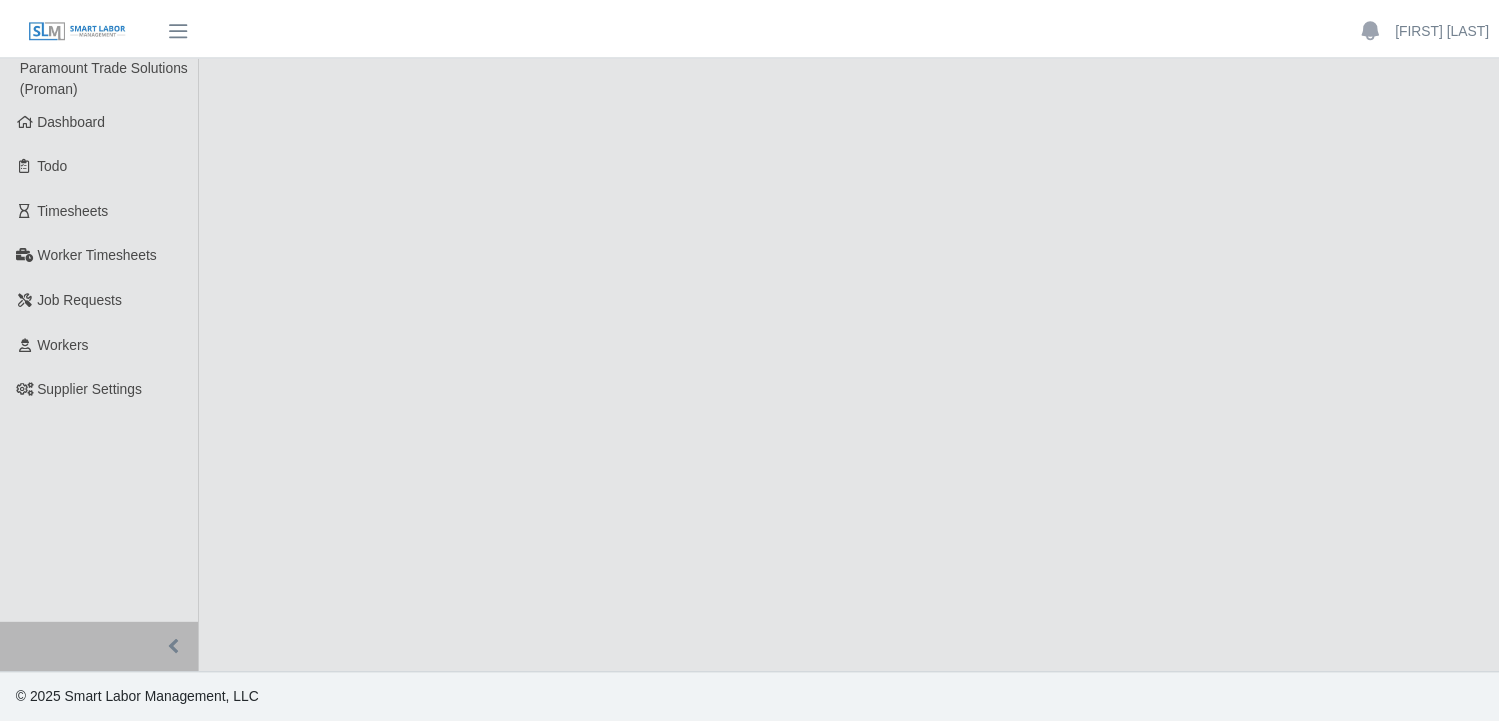 scroll, scrollTop: 0, scrollLeft: 0, axis: both 